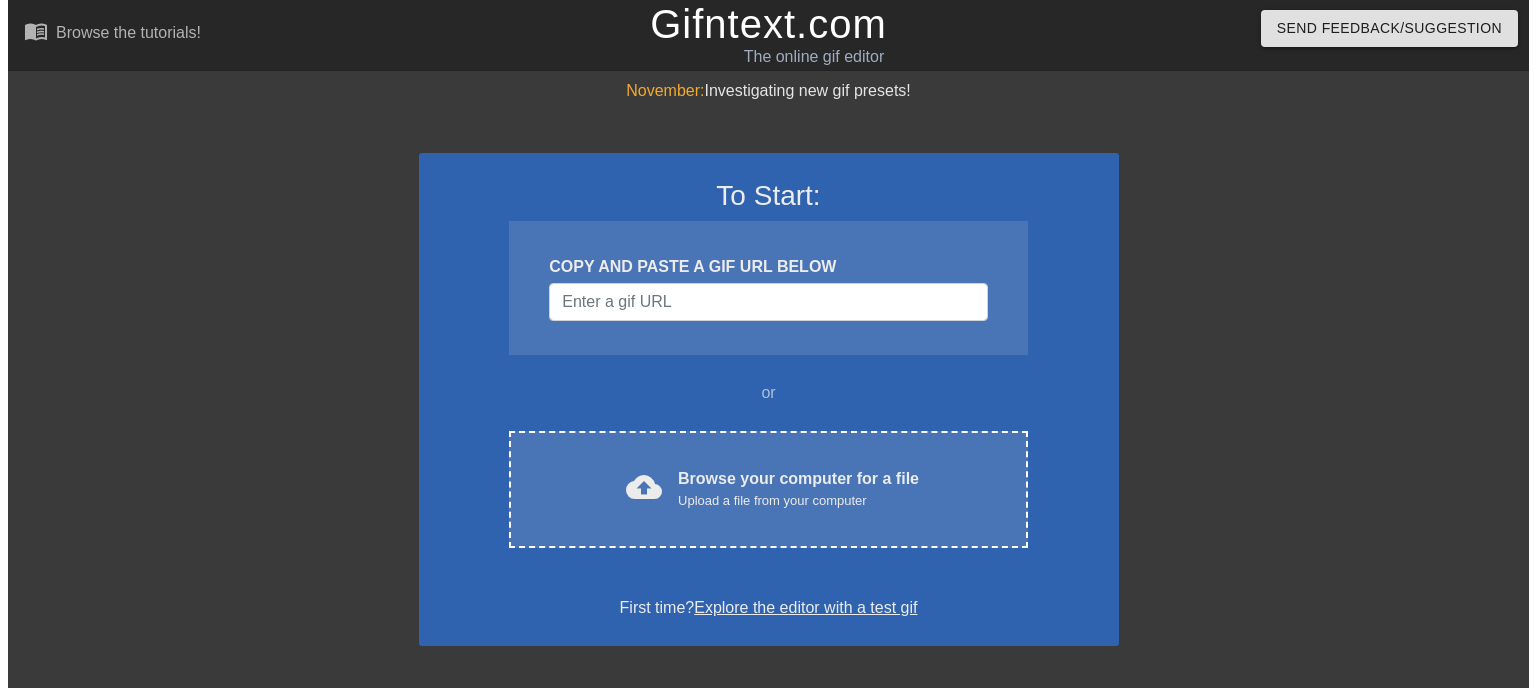 scroll, scrollTop: 0, scrollLeft: 0, axis: both 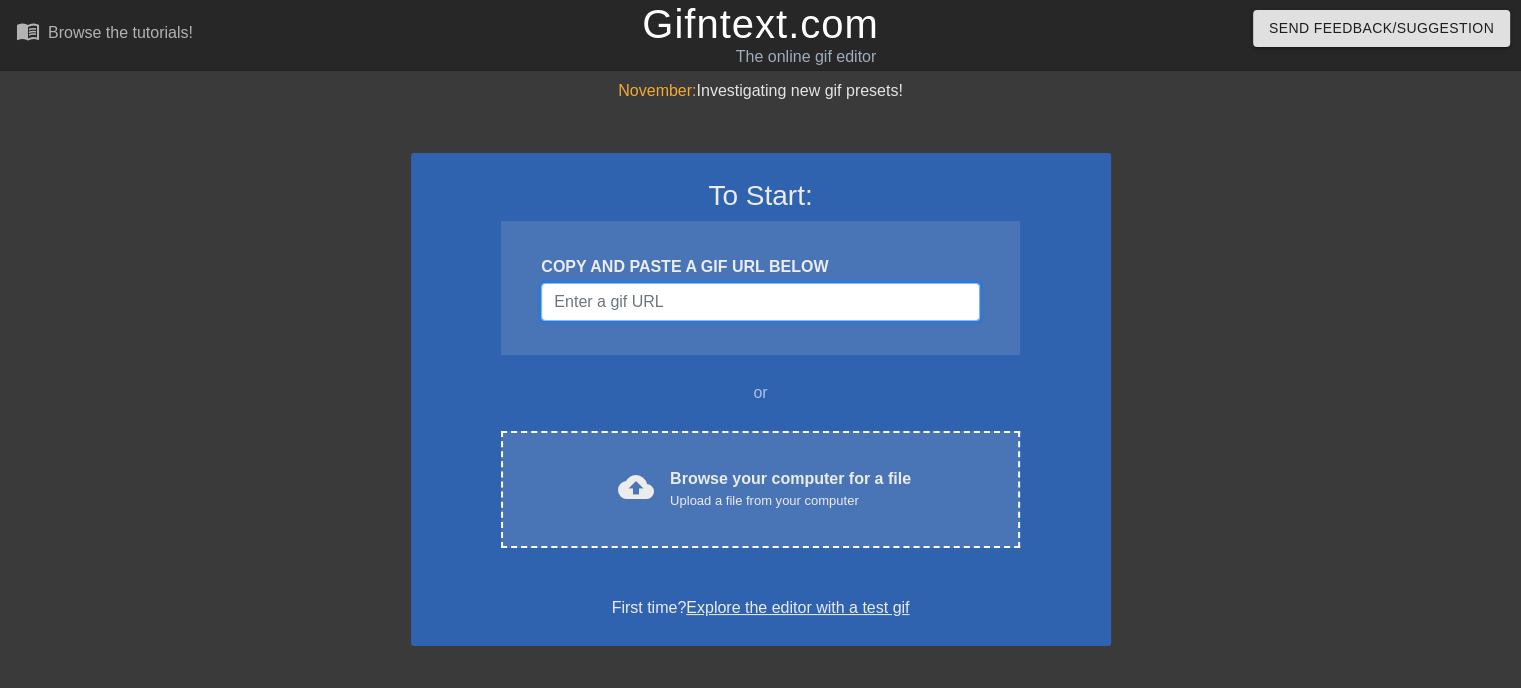 click at bounding box center [760, 302] 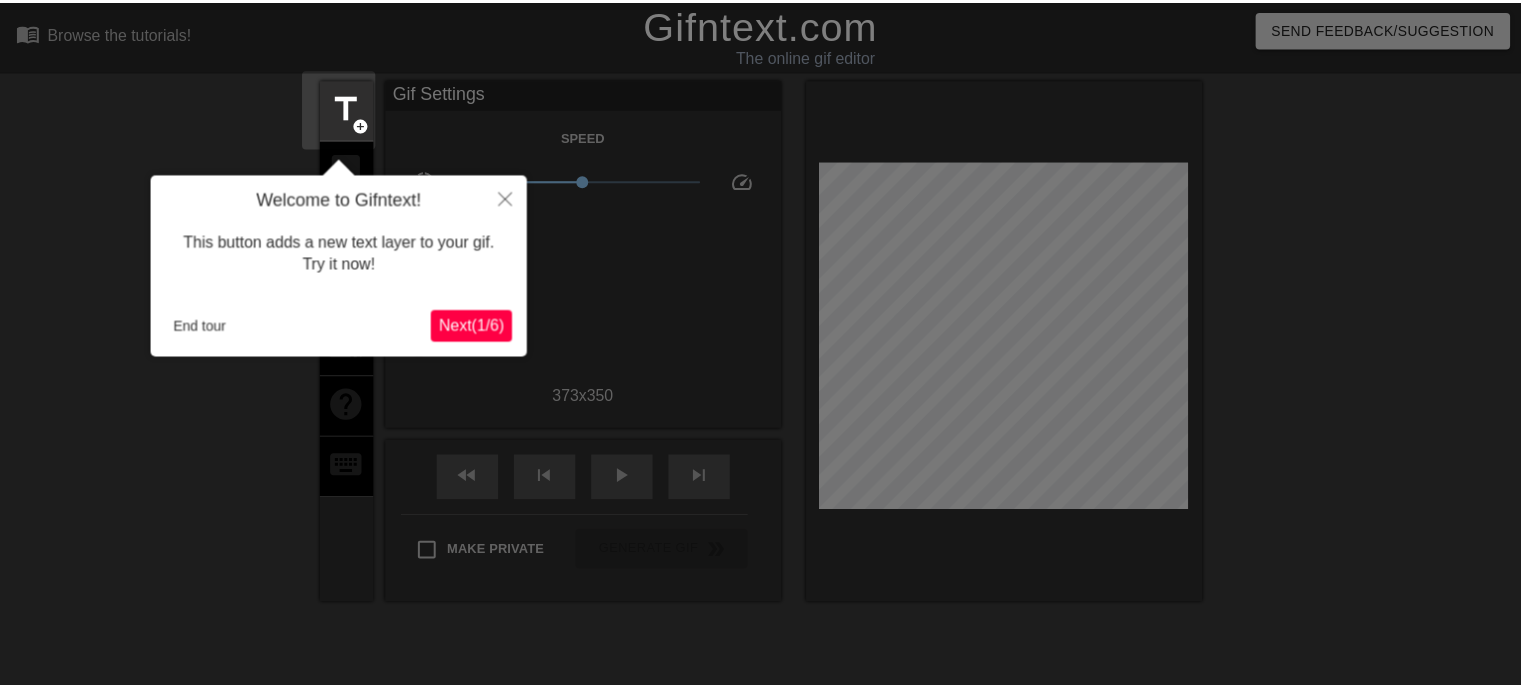 scroll, scrollTop: 48, scrollLeft: 0, axis: vertical 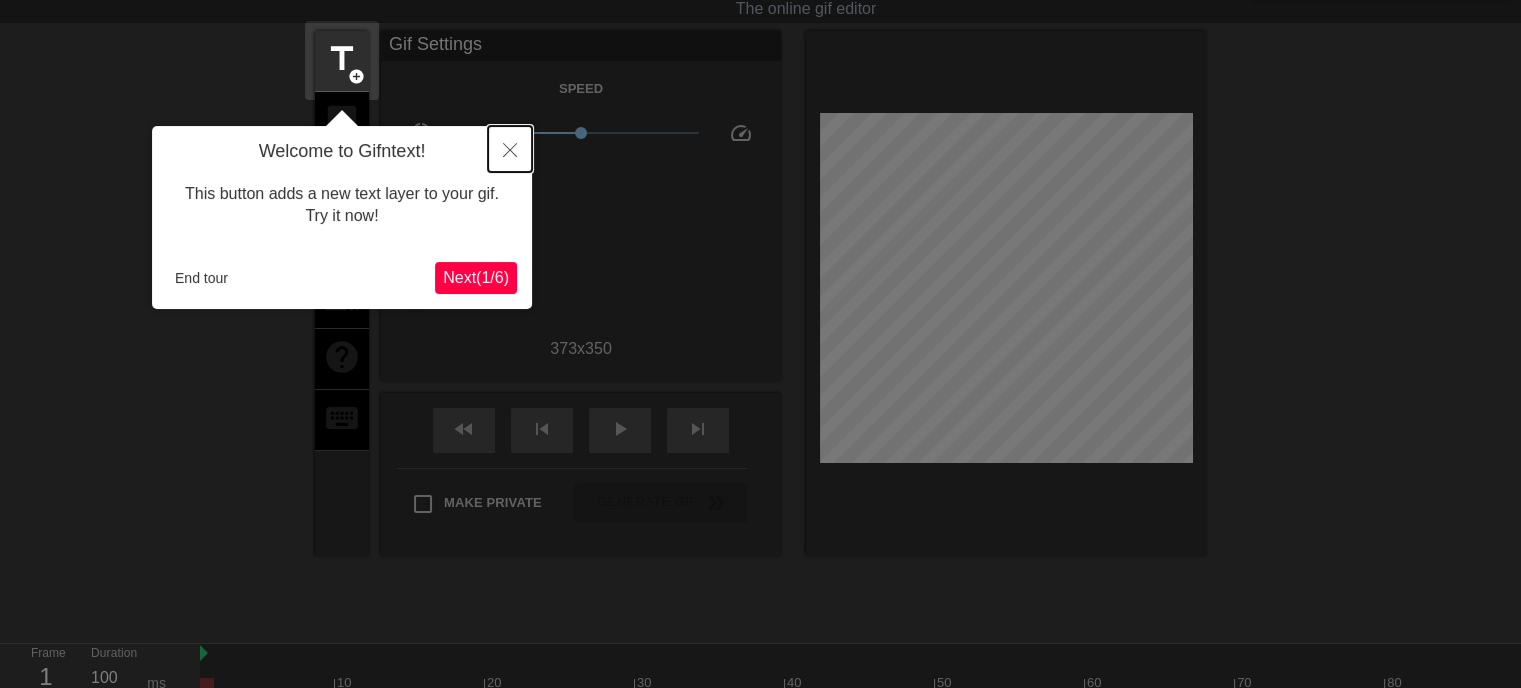 click 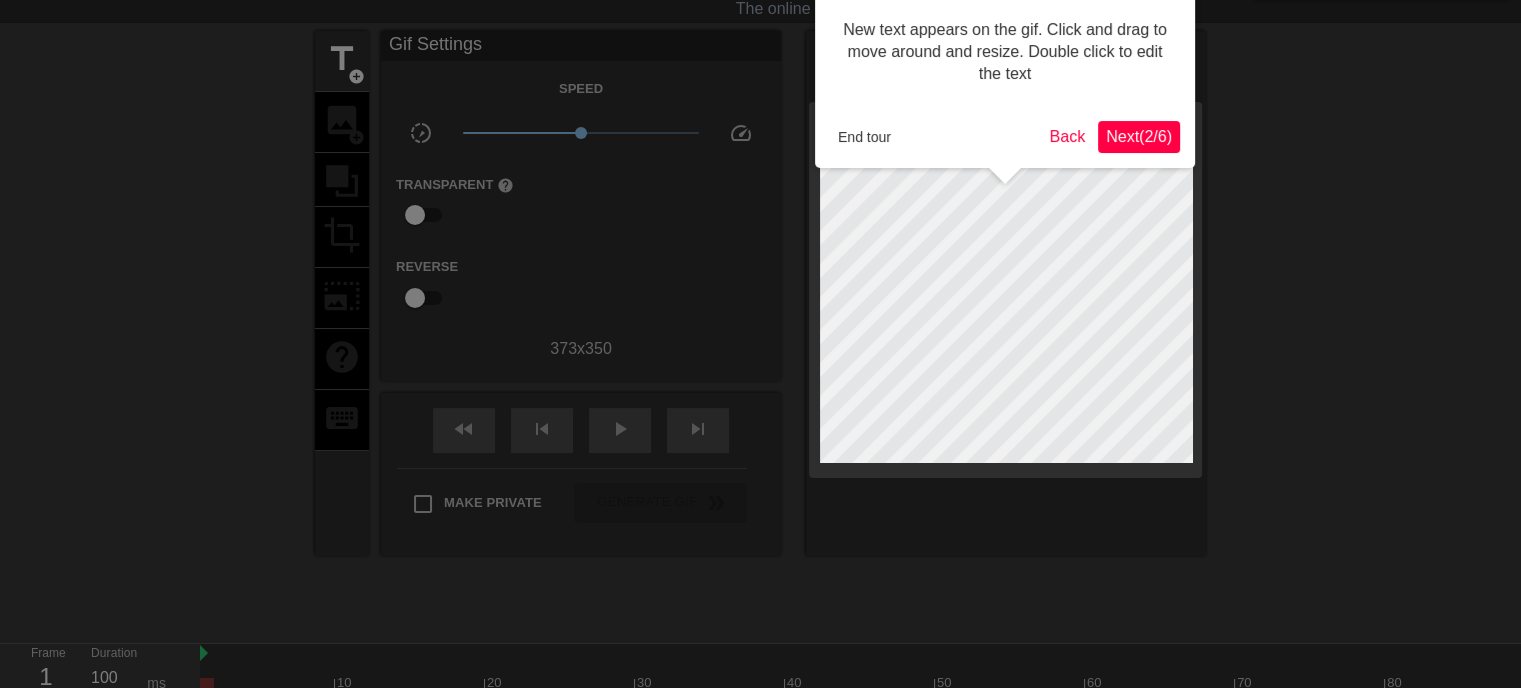scroll, scrollTop: 0, scrollLeft: 0, axis: both 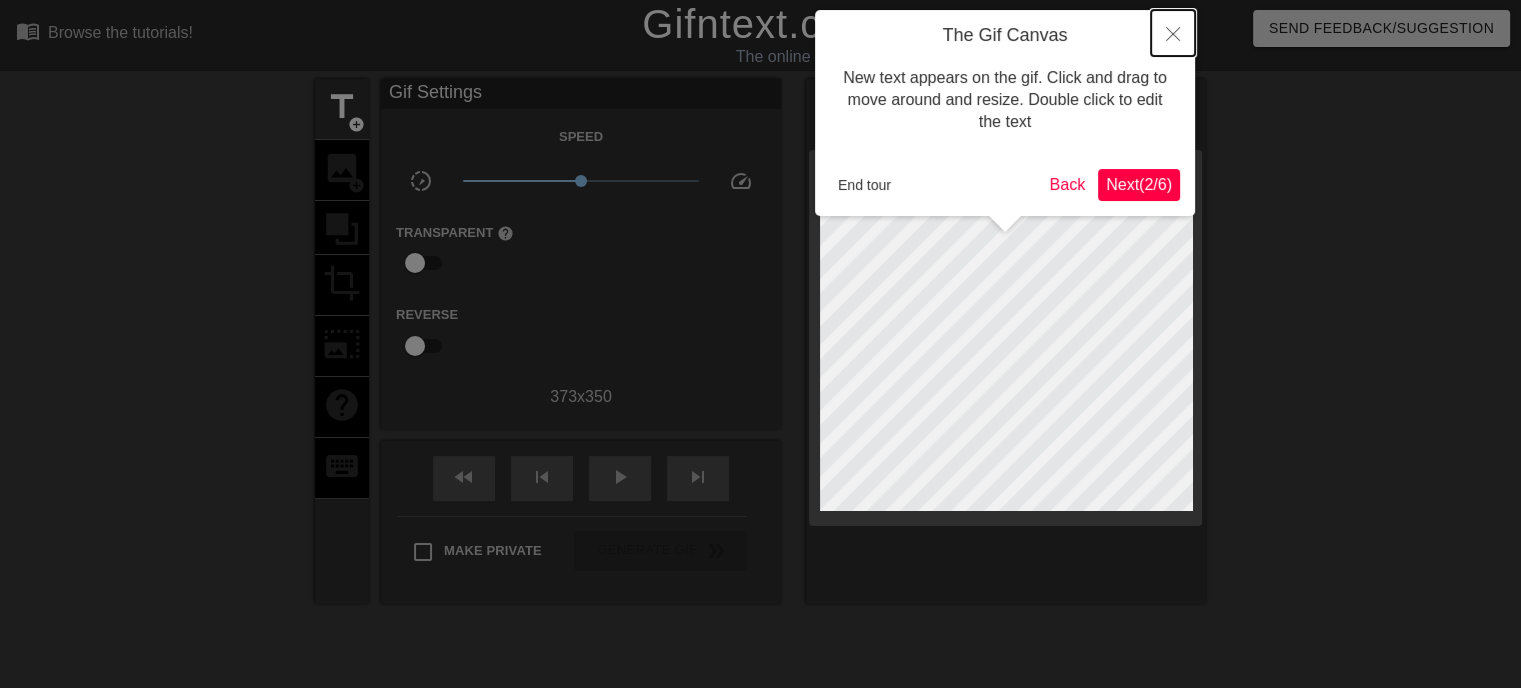 click 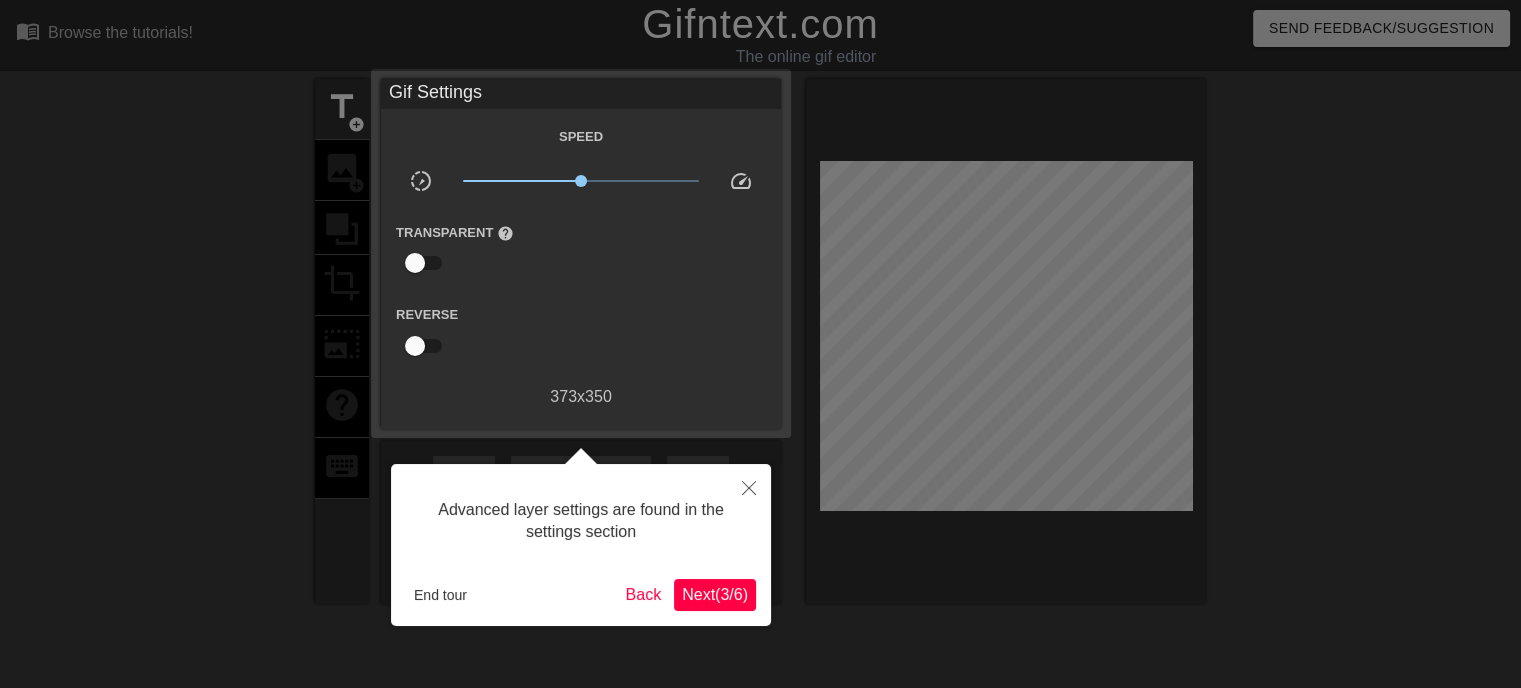scroll, scrollTop: 48, scrollLeft: 0, axis: vertical 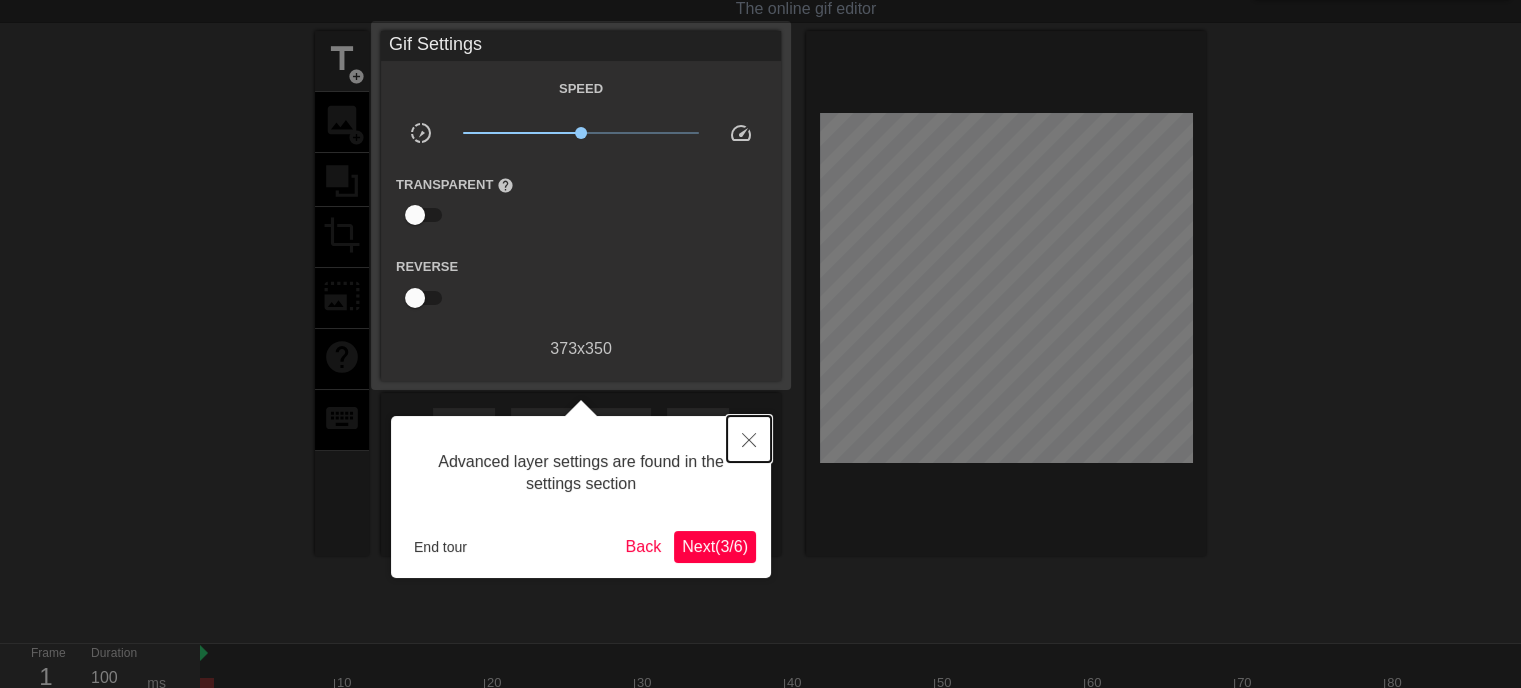 click at bounding box center (749, 439) 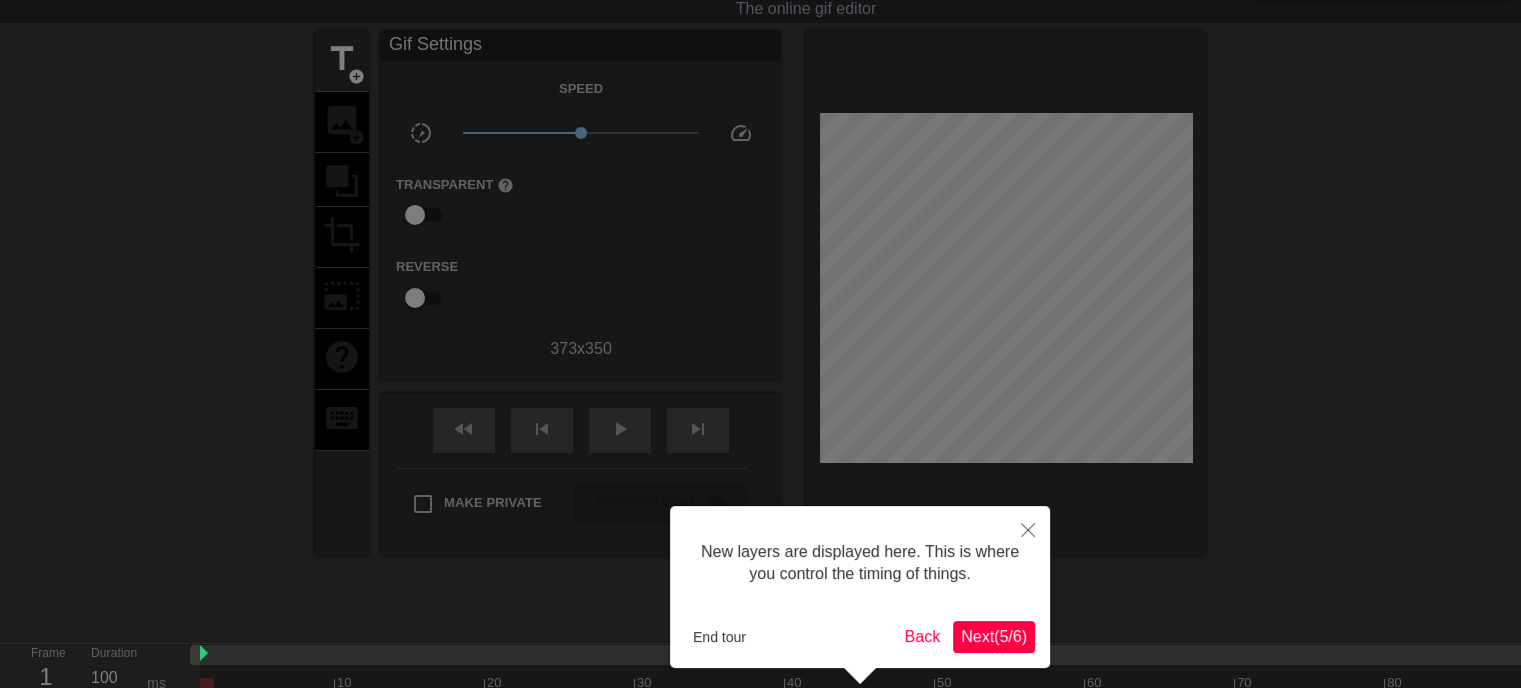 scroll, scrollTop: 16, scrollLeft: 0, axis: vertical 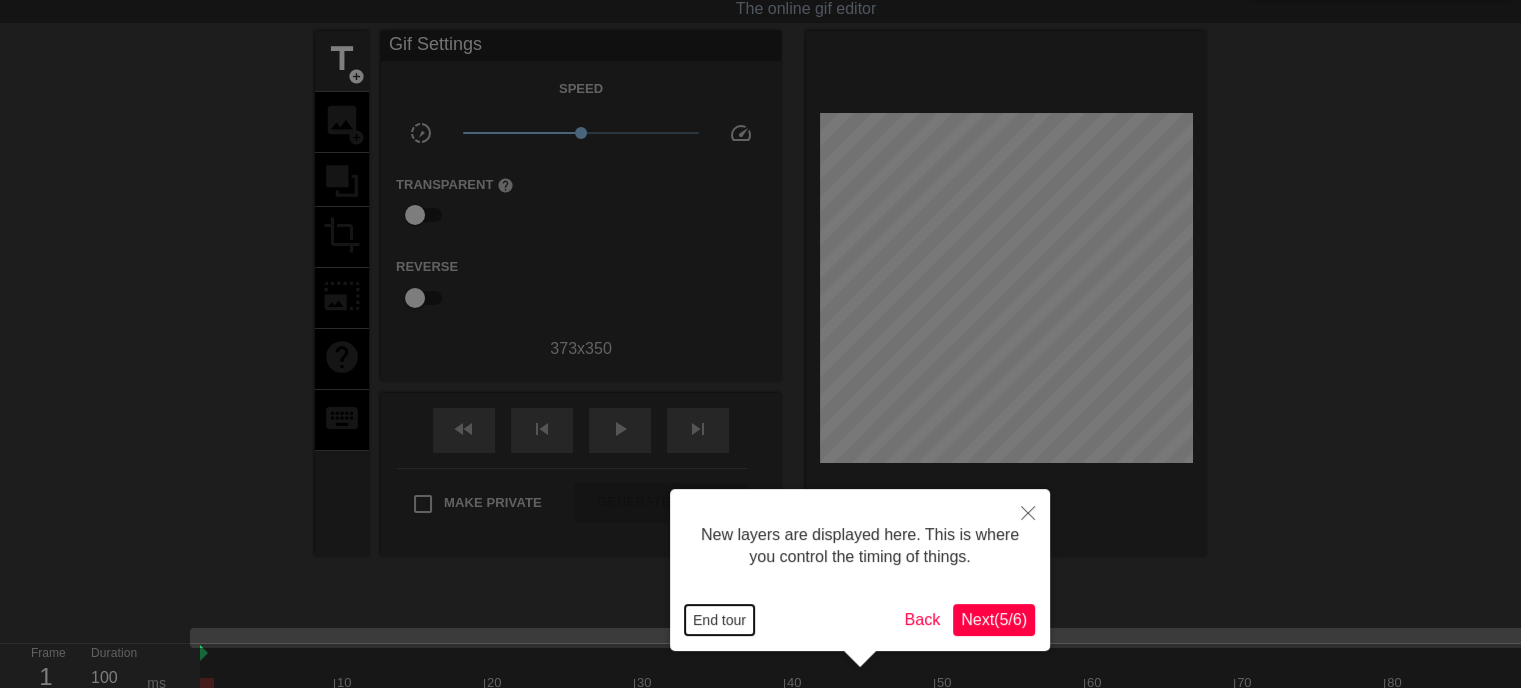 click on "End tour" at bounding box center (719, 620) 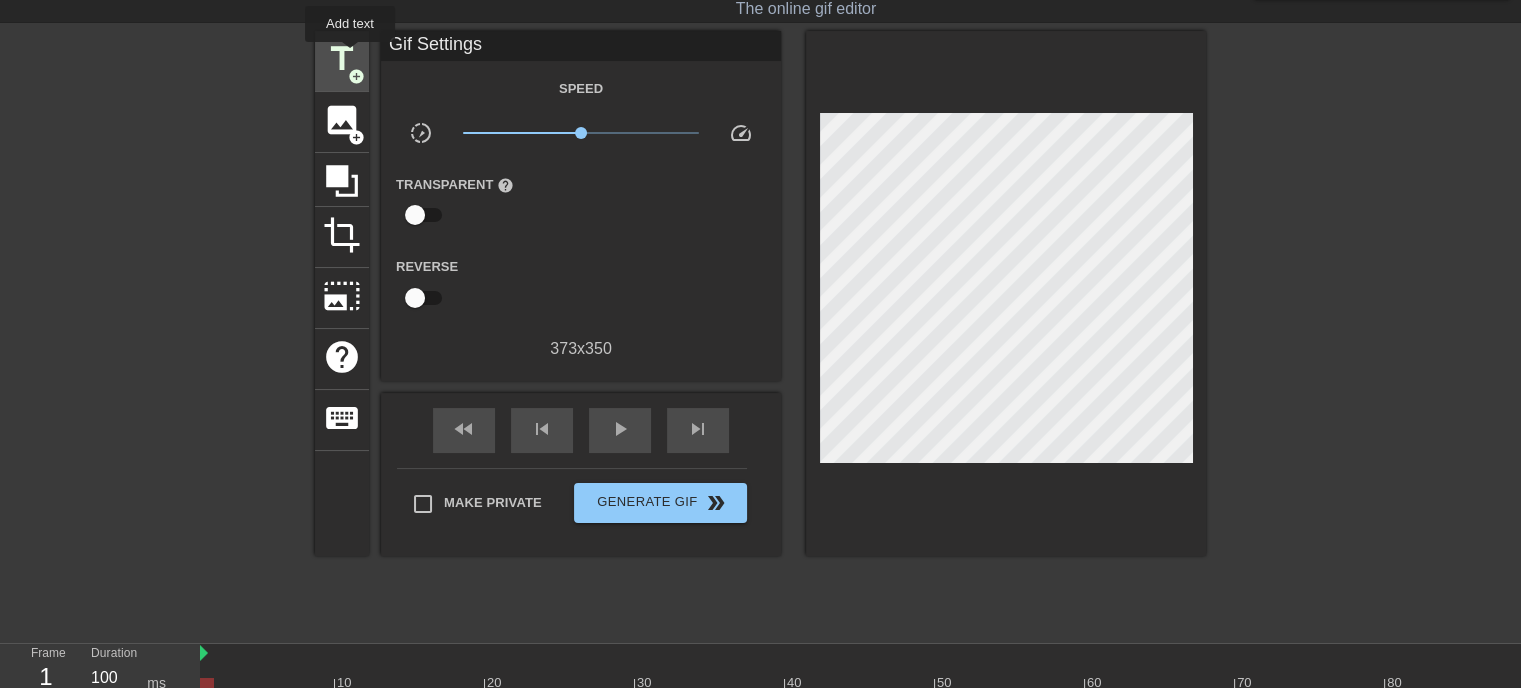 click on "title" at bounding box center (342, 59) 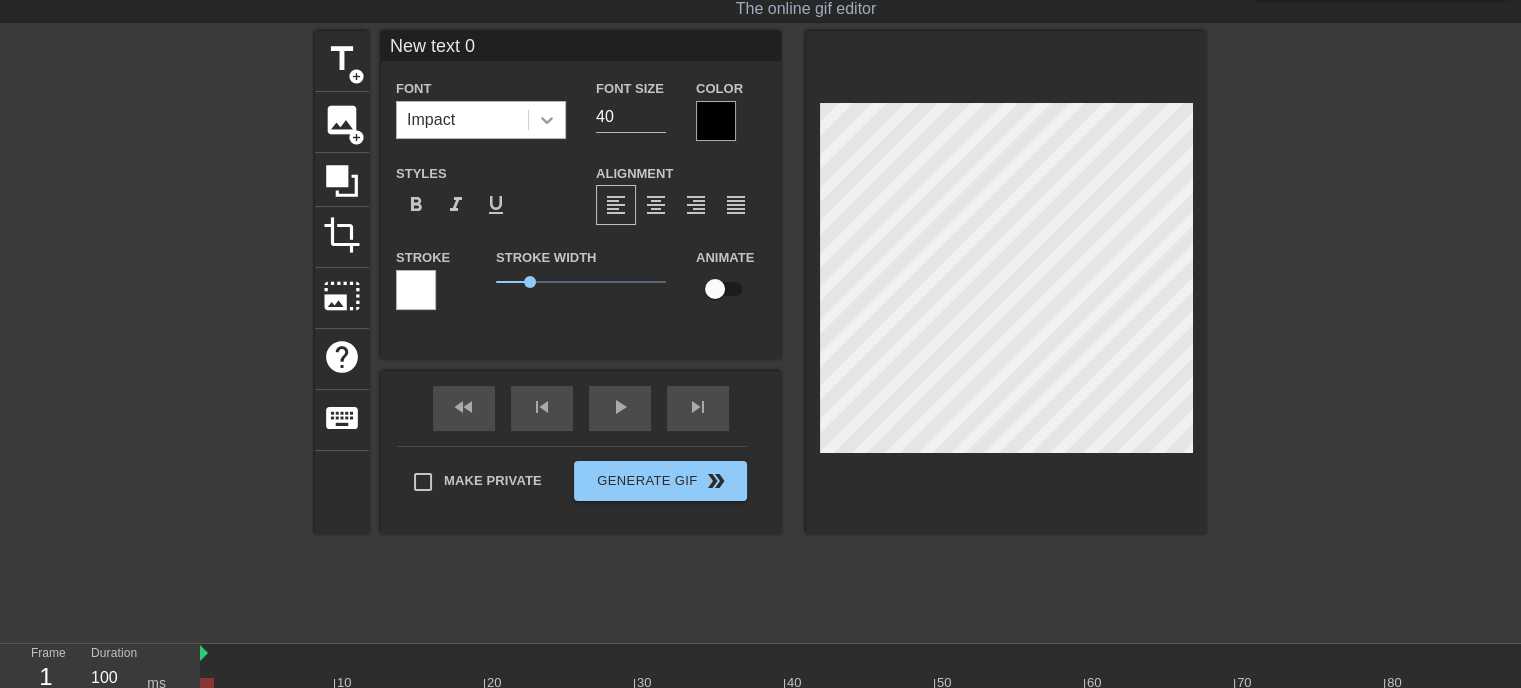 click at bounding box center [547, 120] 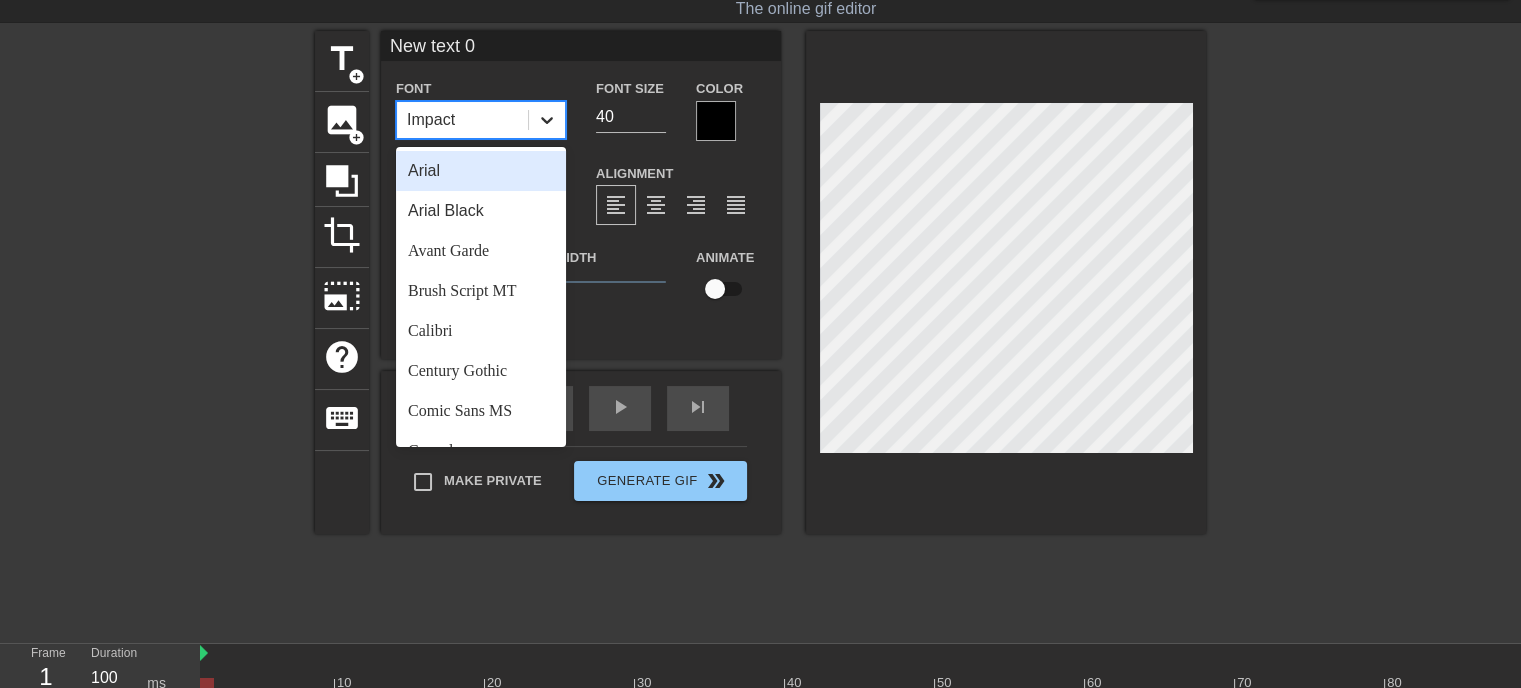 click 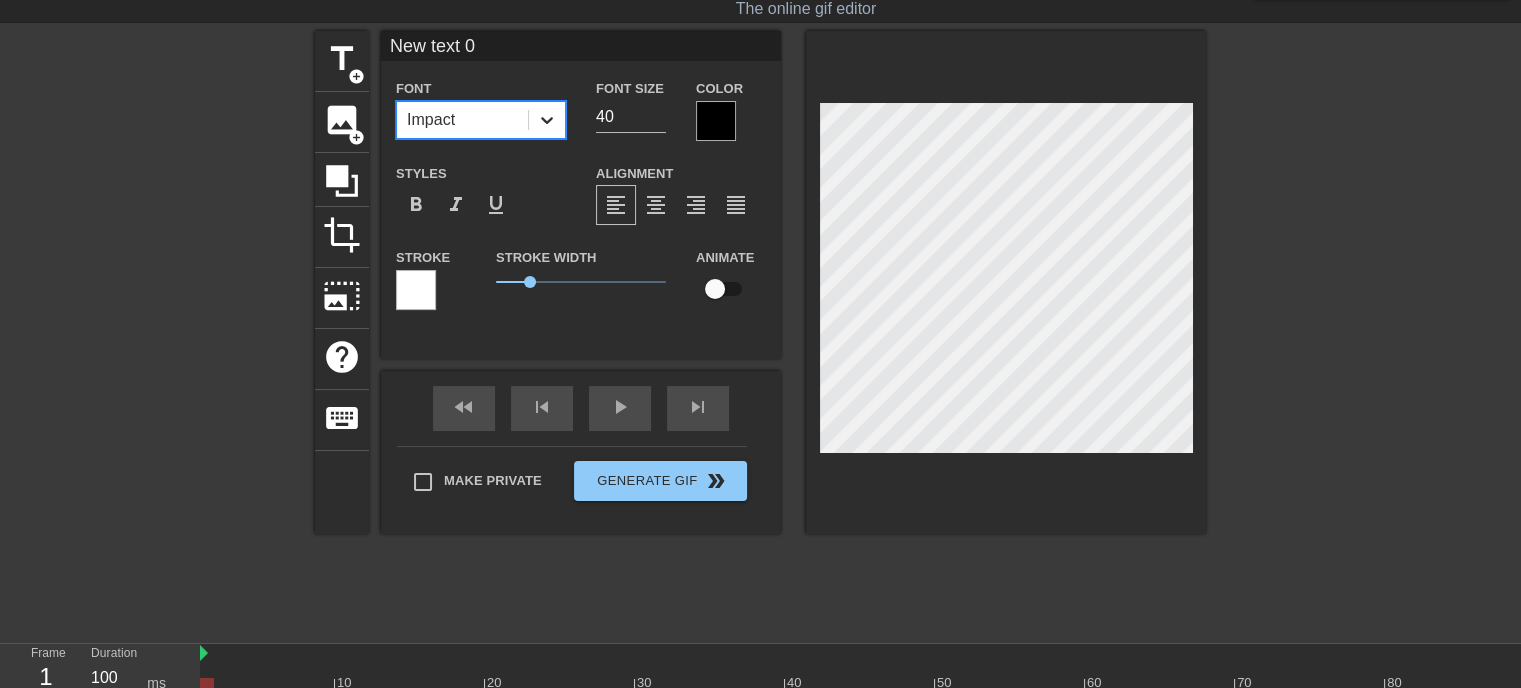 click 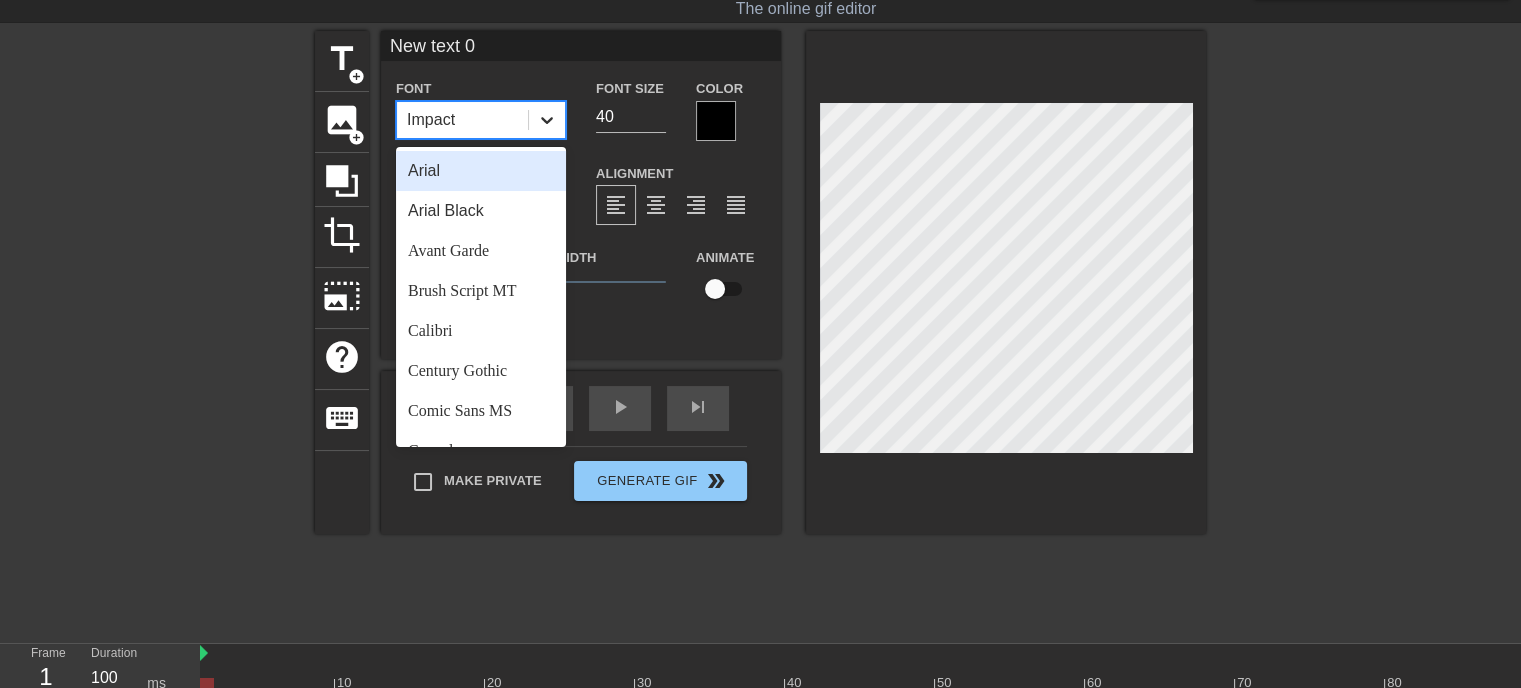 click 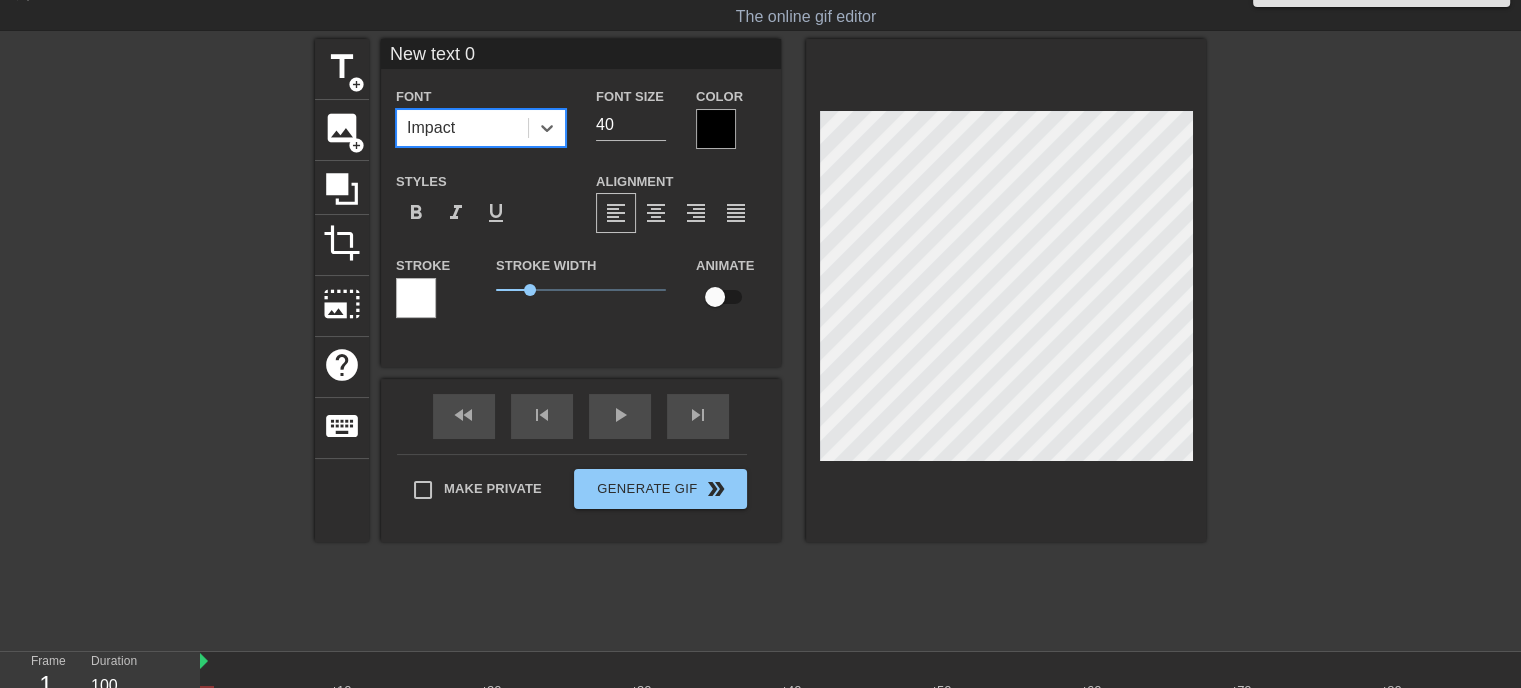 scroll, scrollTop: 35, scrollLeft: 0, axis: vertical 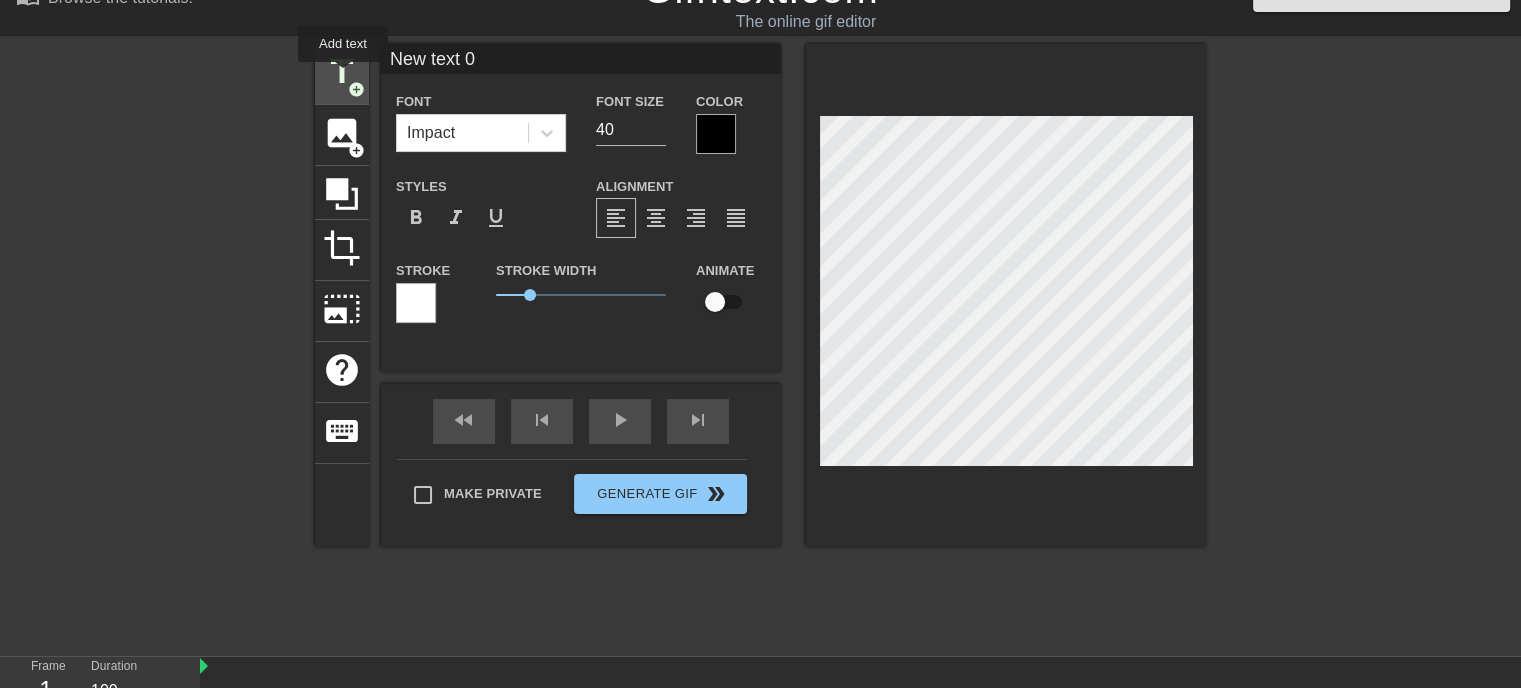 click on "title" at bounding box center [342, 72] 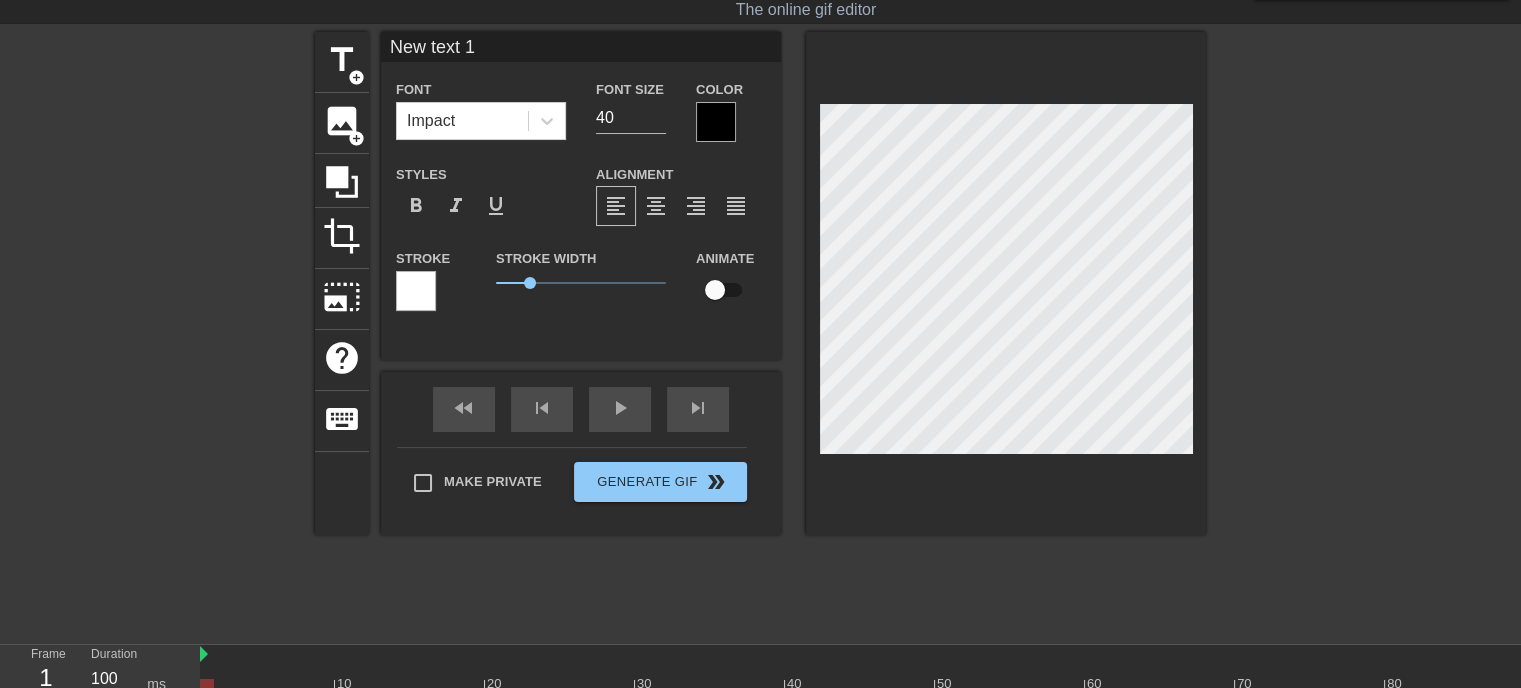 scroll, scrollTop: 0, scrollLeft: 0, axis: both 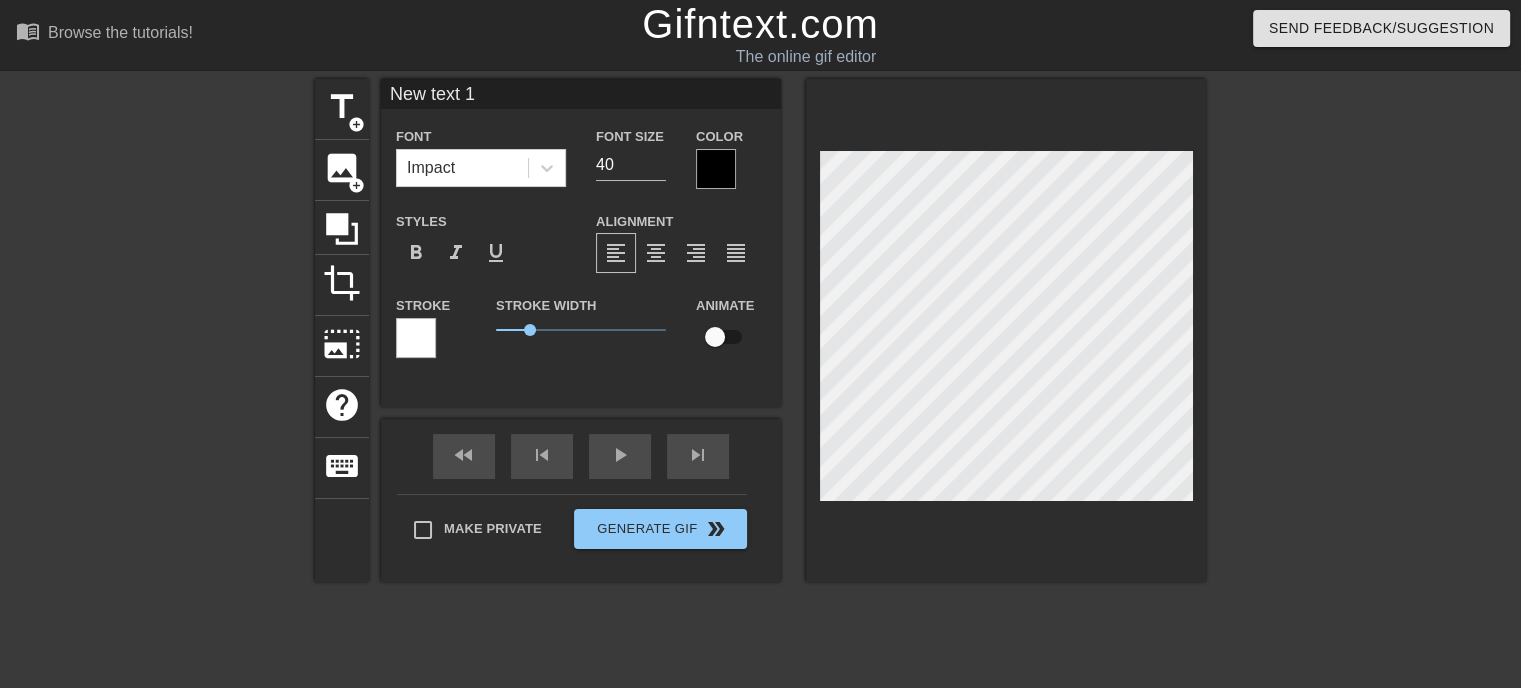 click at bounding box center [416, 338] 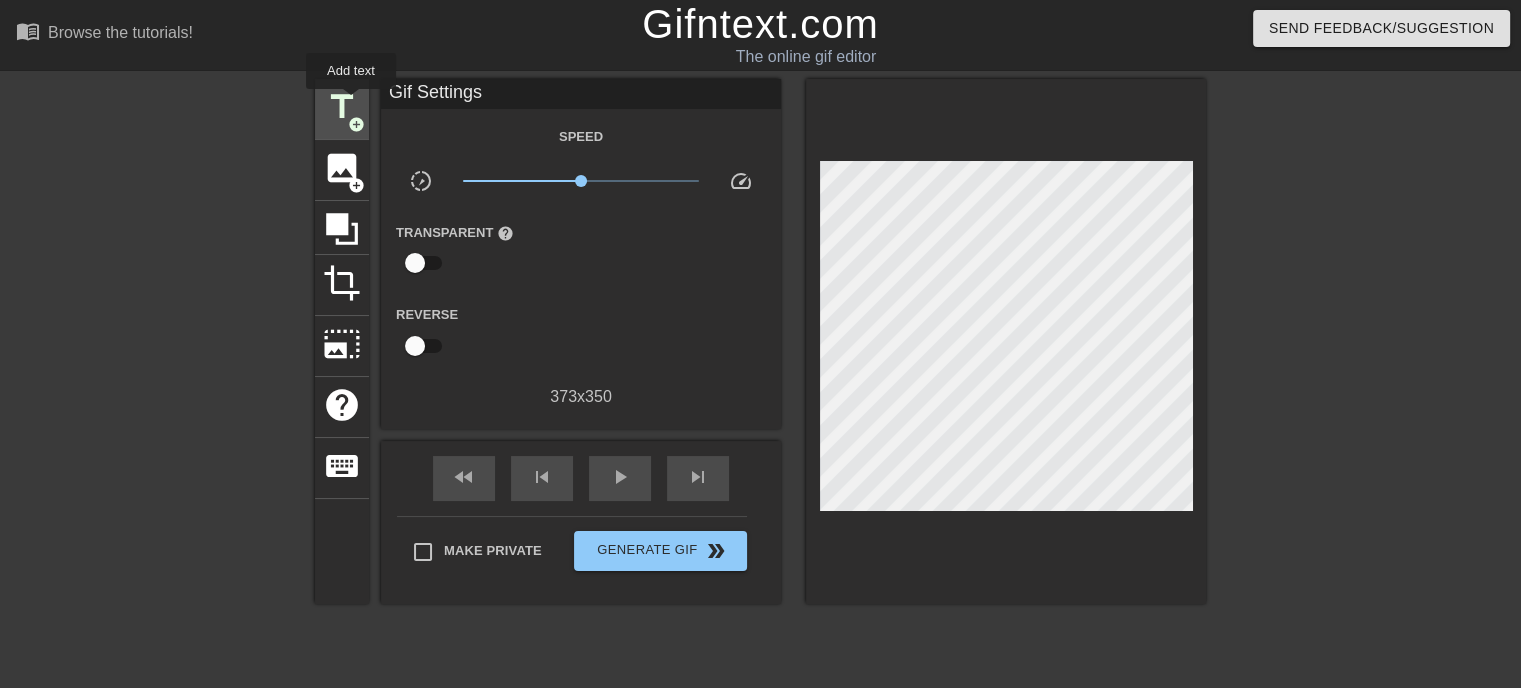 click on "title" at bounding box center [342, 107] 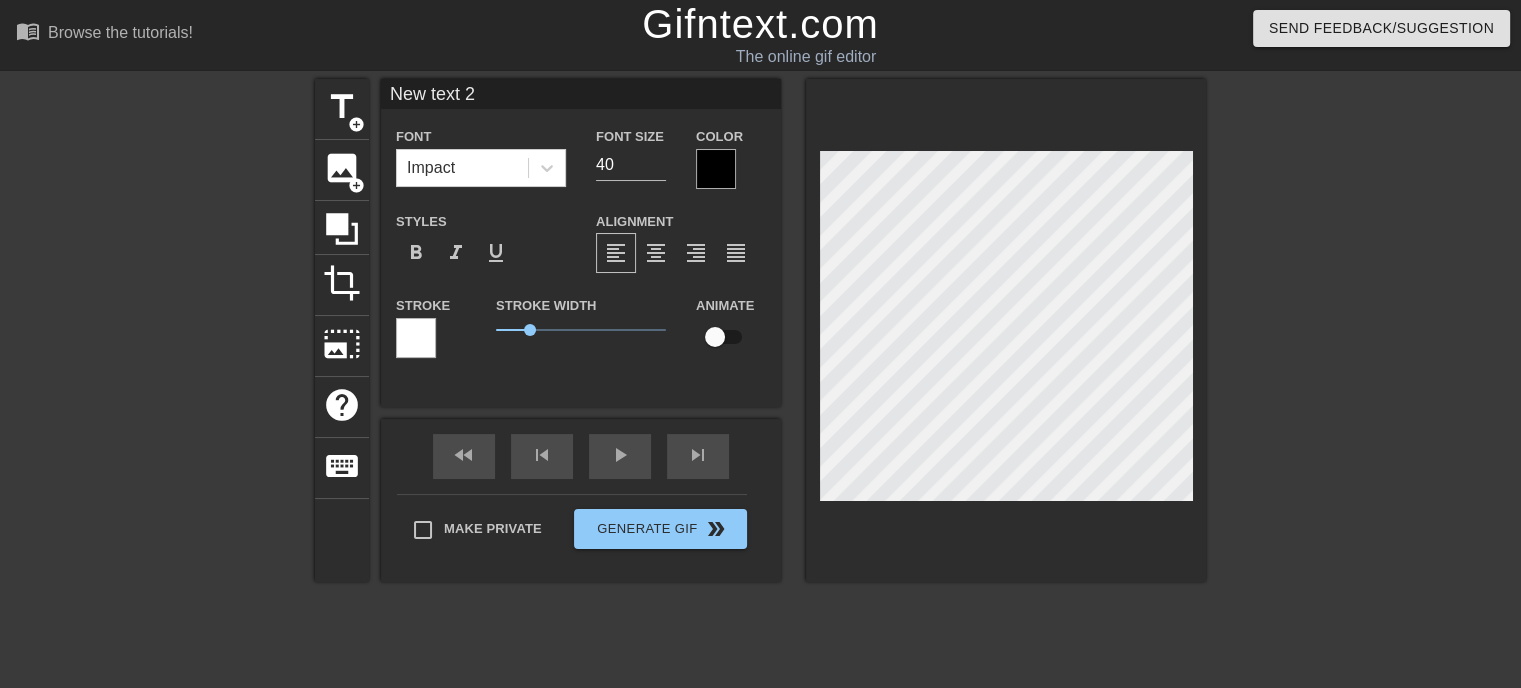 type on "Newtext 2" 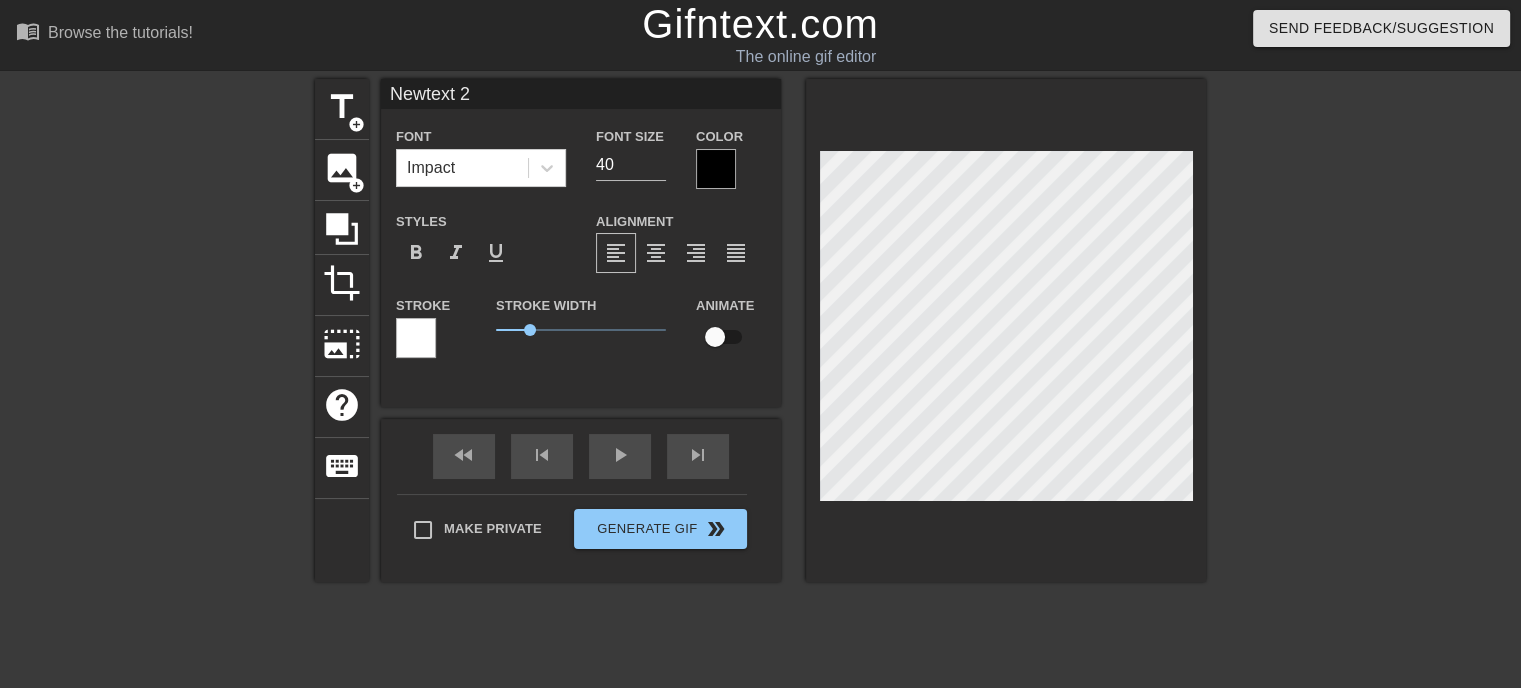 type on "Newtext 2" 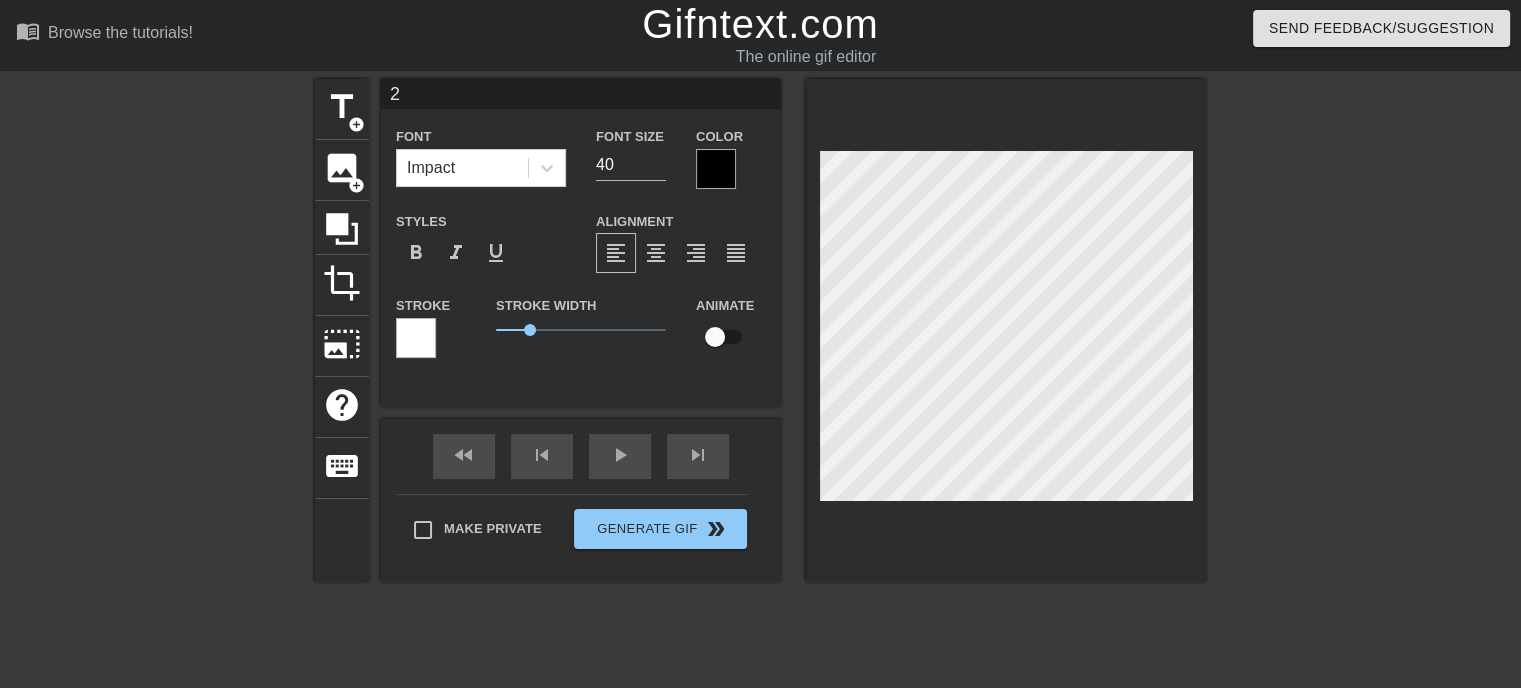 scroll, scrollTop: 2, scrollLeft: 3, axis: both 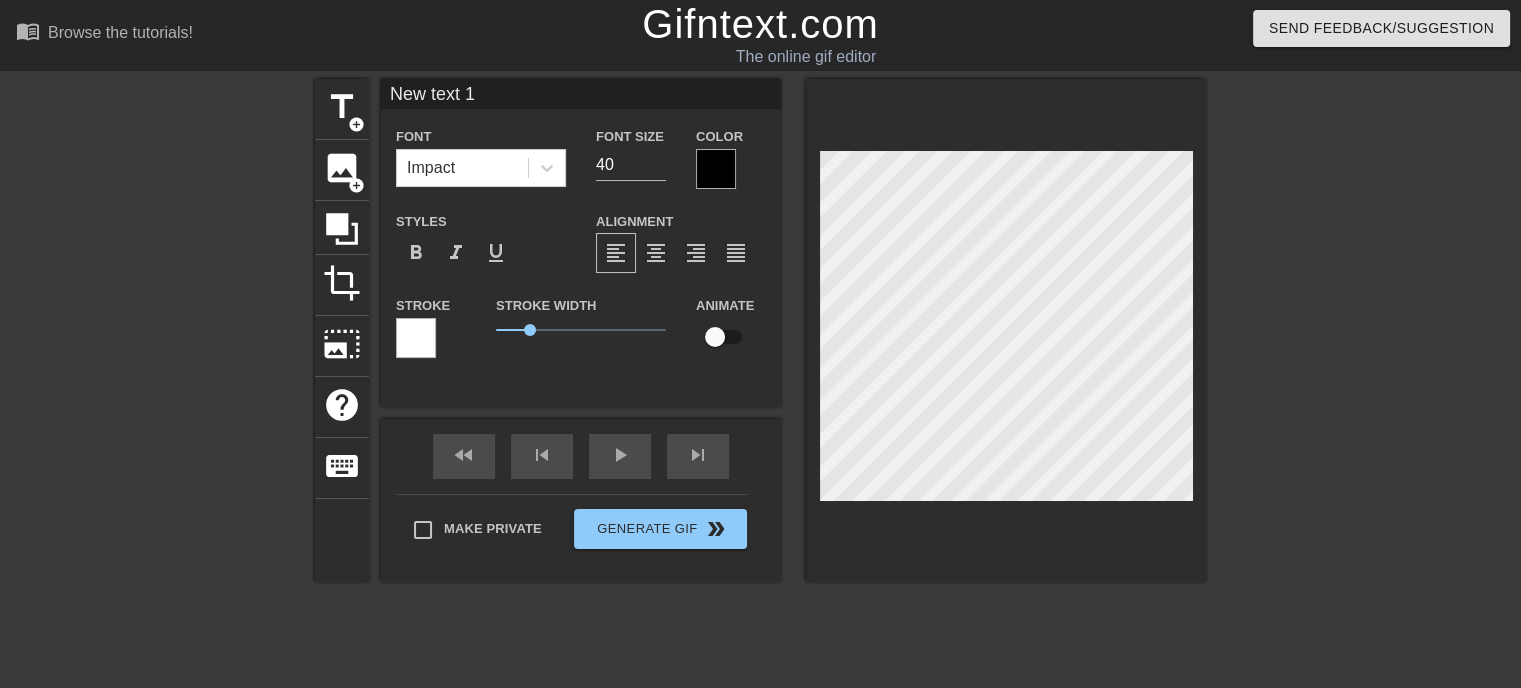 type on "2" 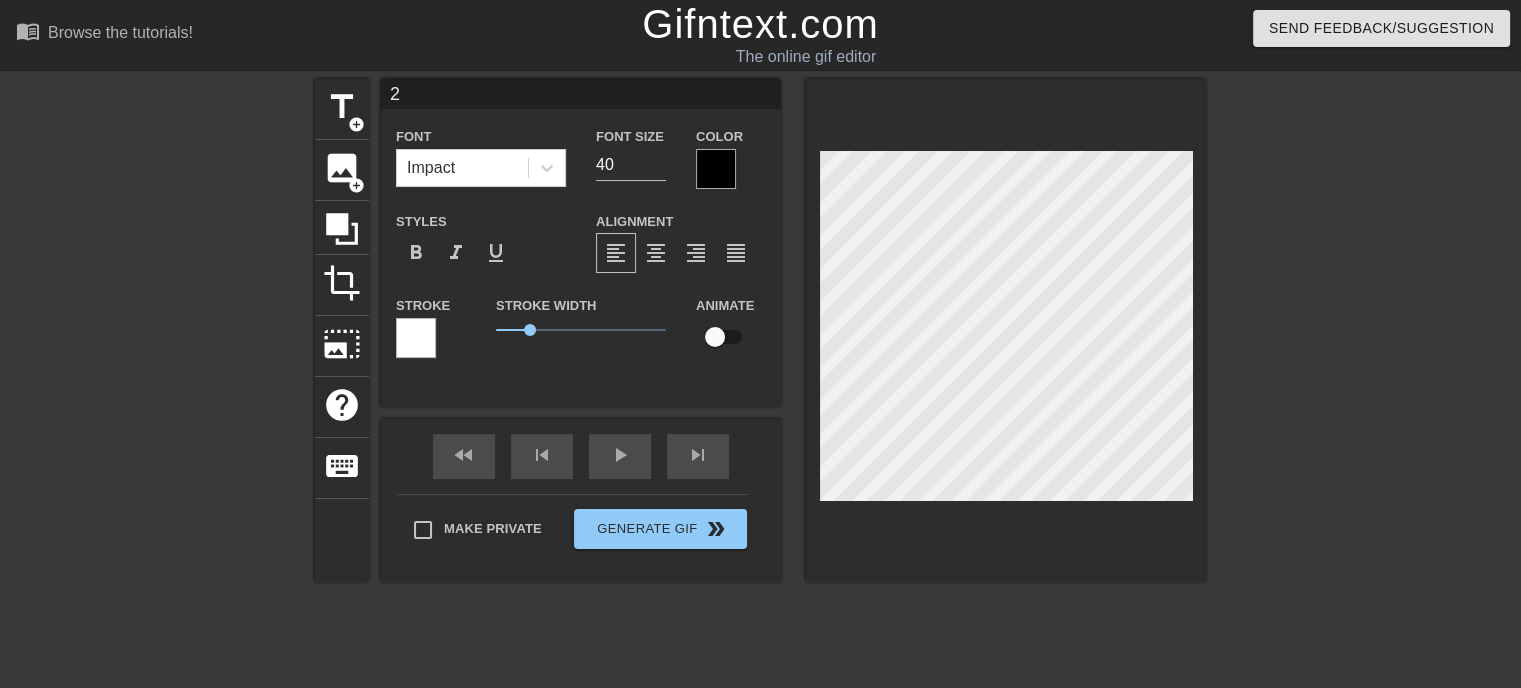 scroll, scrollTop: 2, scrollLeft: 1, axis: both 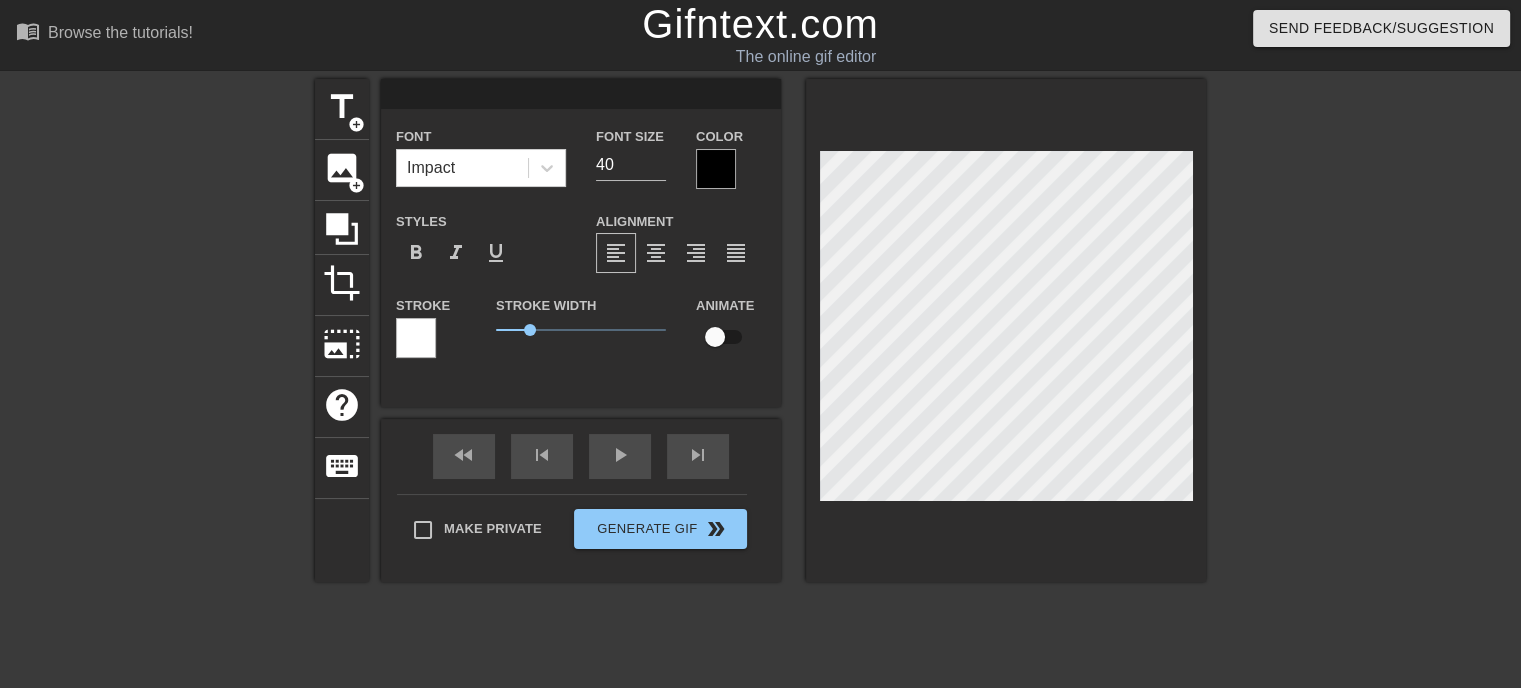type on "New text 1" 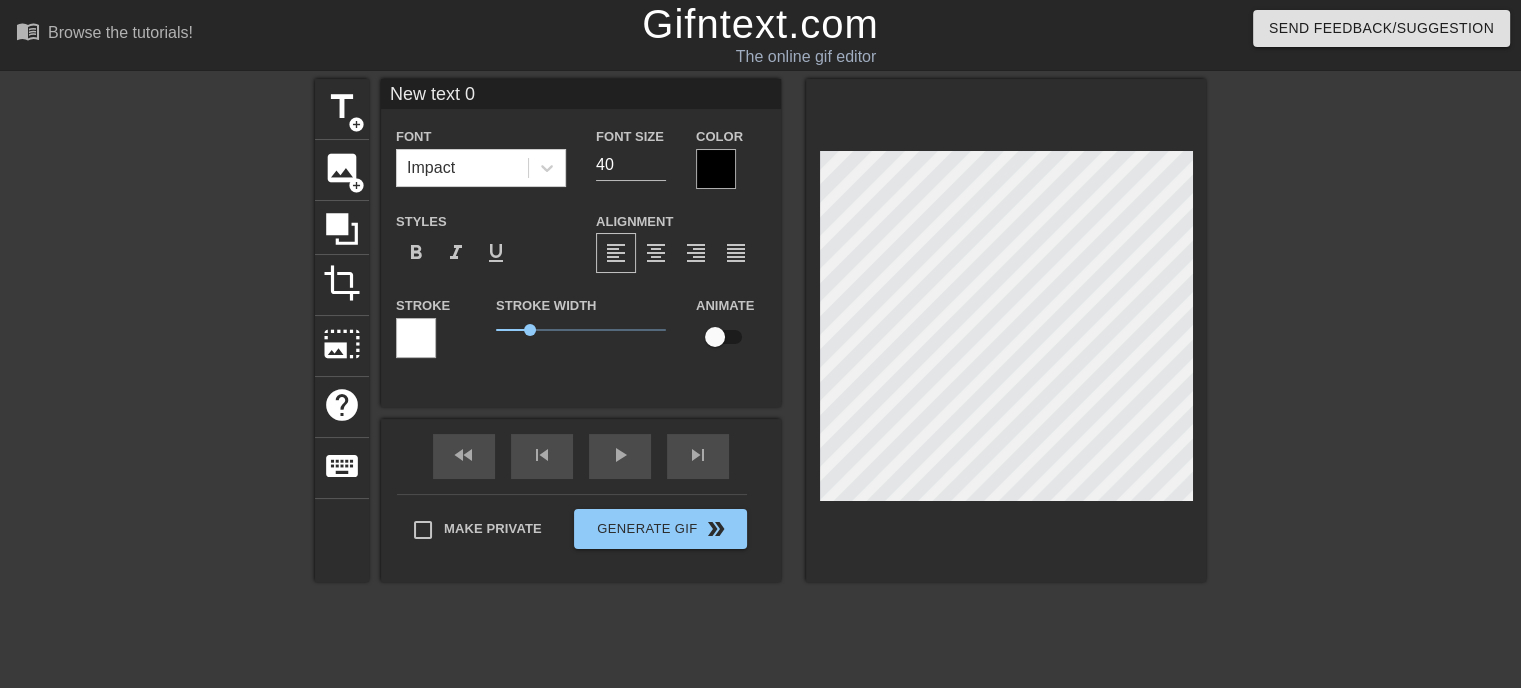 click at bounding box center [716, 169] 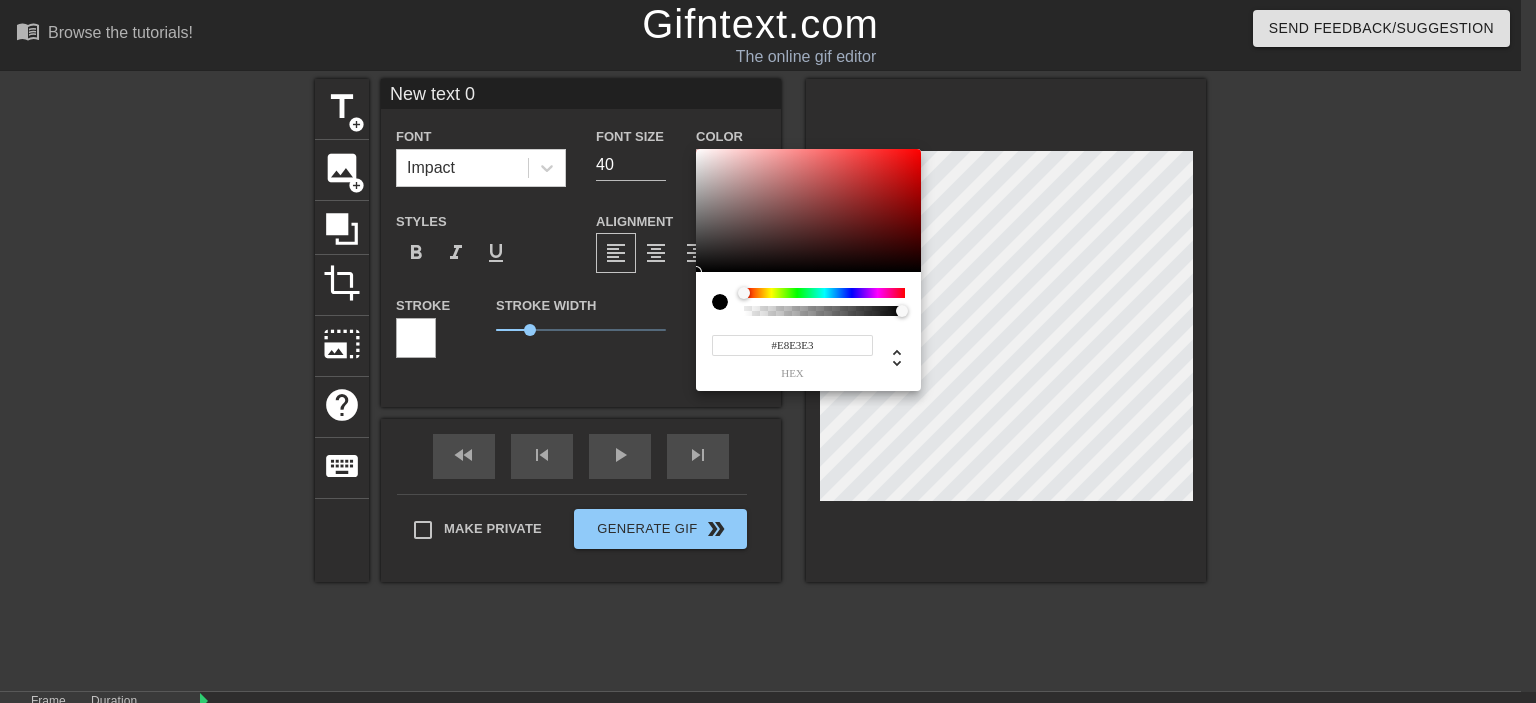type on "#FFFFFF" 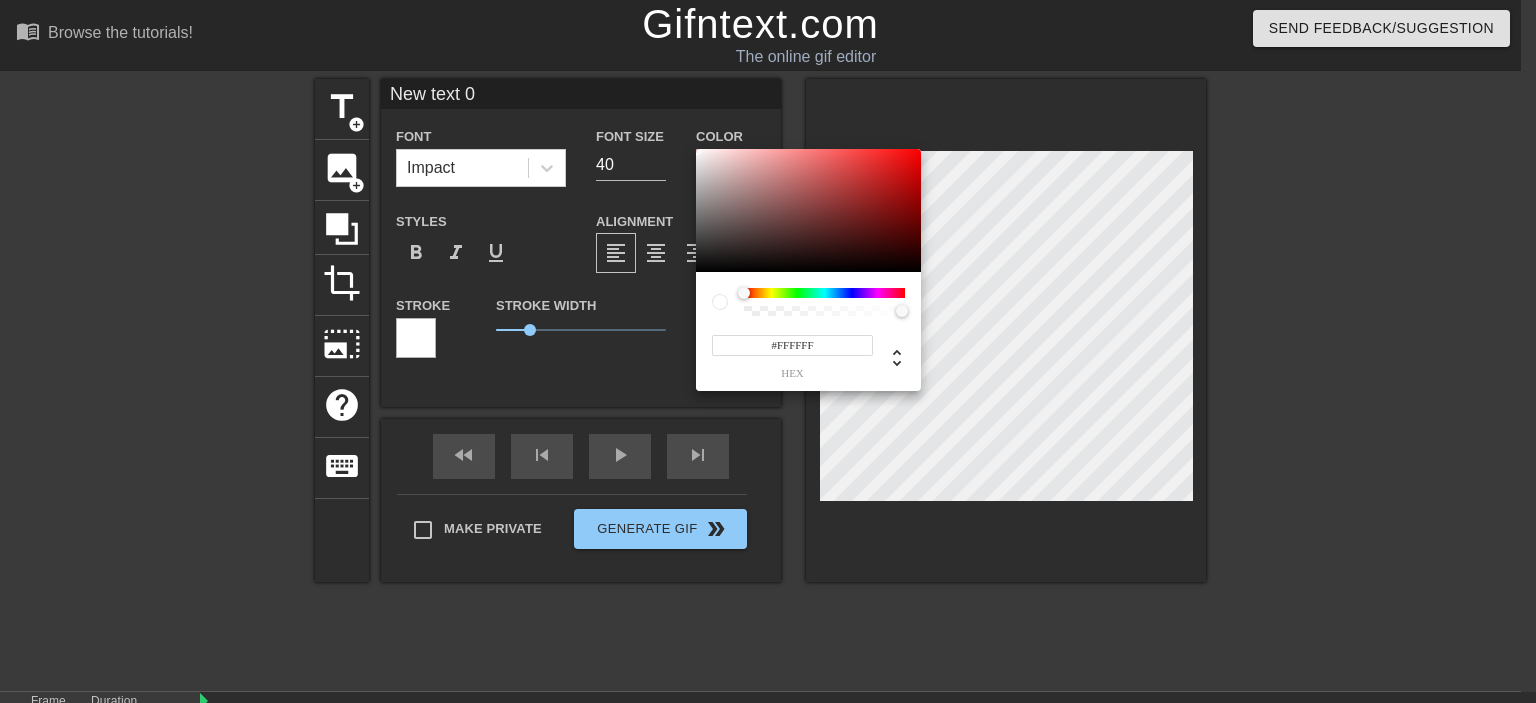 drag, startPoint x: 710, startPoint y: 187, endPoint x: 660, endPoint y: 86, distance: 112.698715 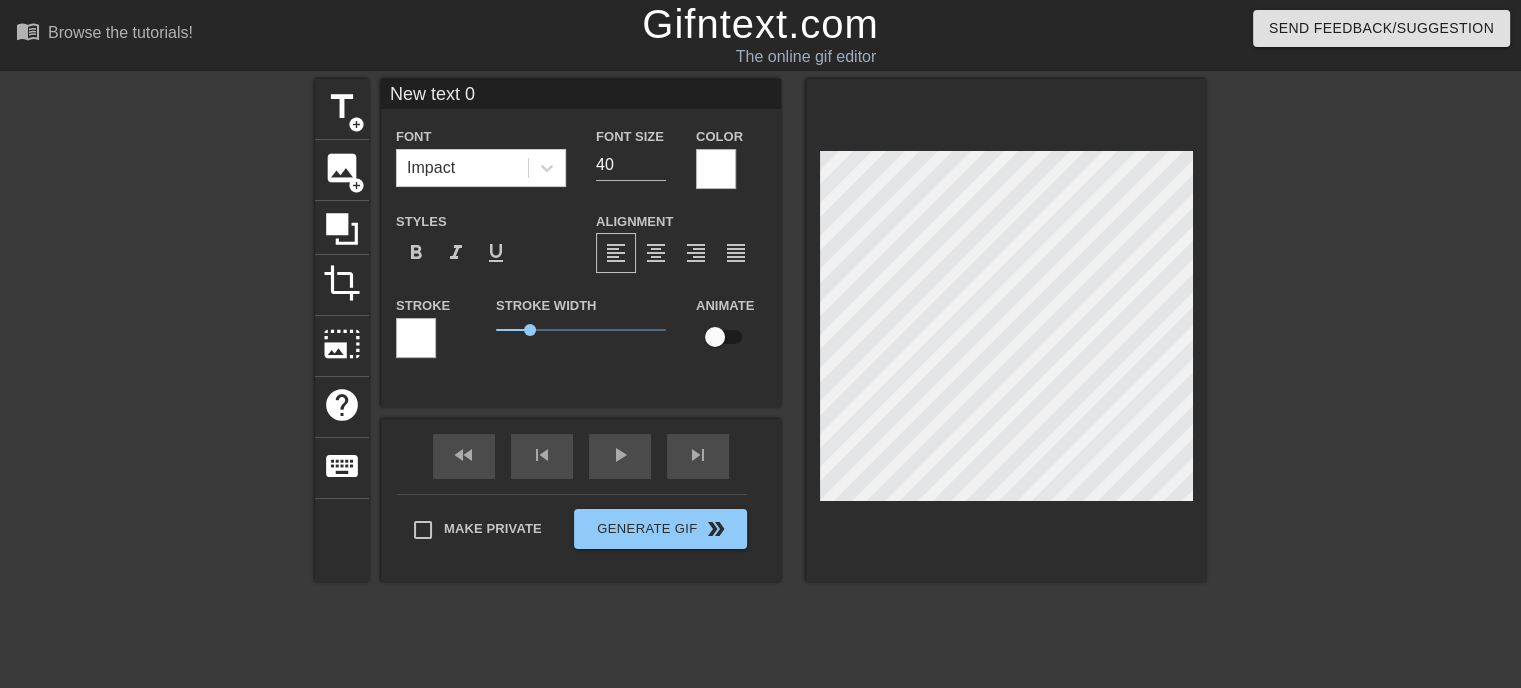 click at bounding box center [716, 169] 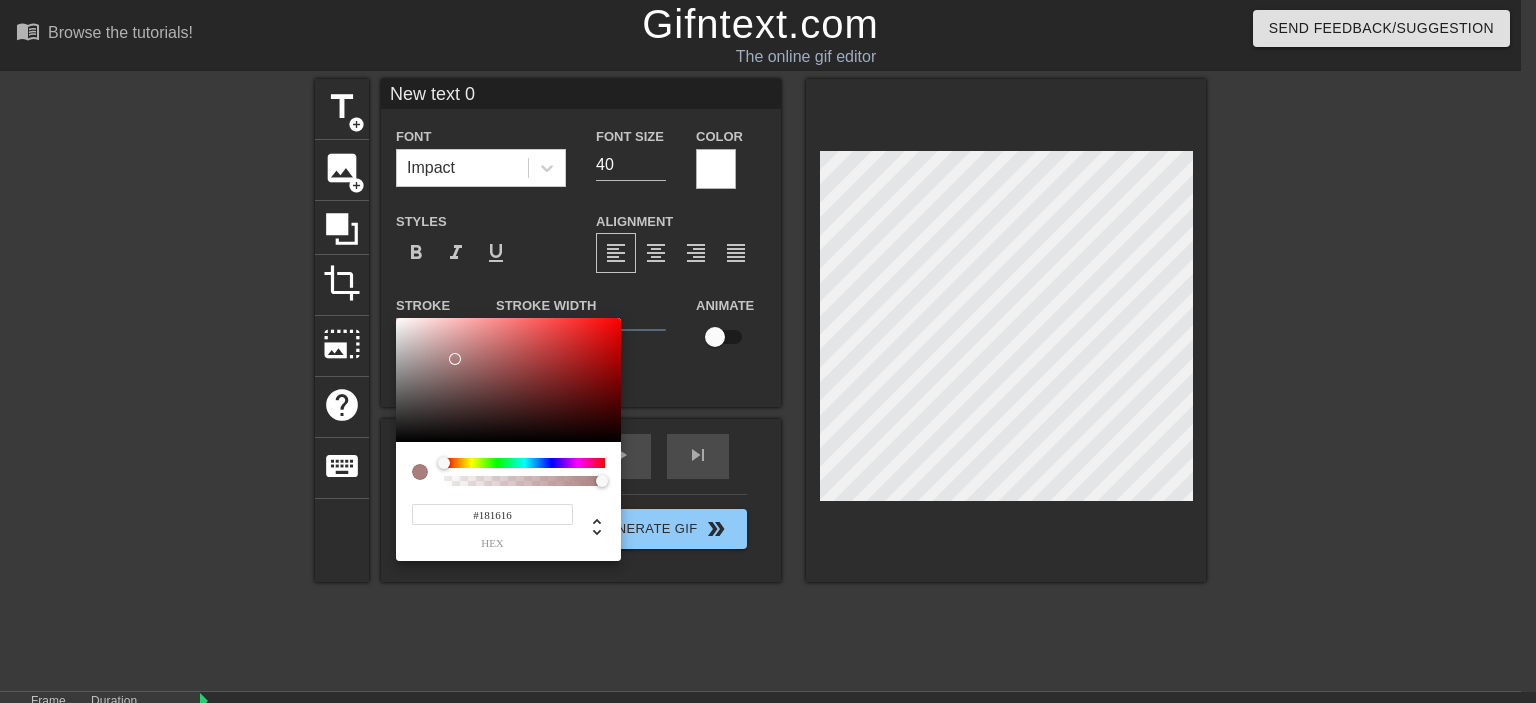 type on "#000000" 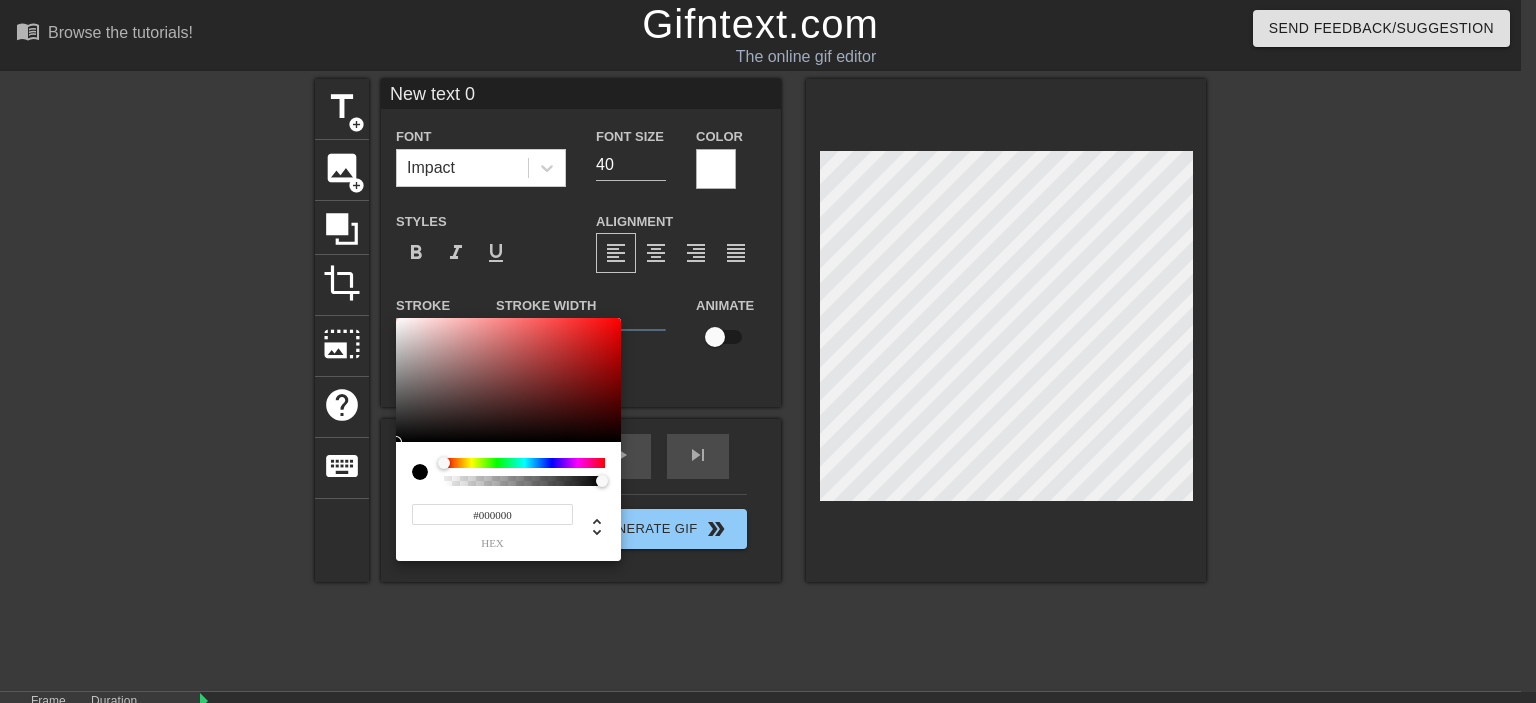 drag, startPoint x: 455, startPoint y: 359, endPoint x: 403, endPoint y: 455, distance: 109.17875 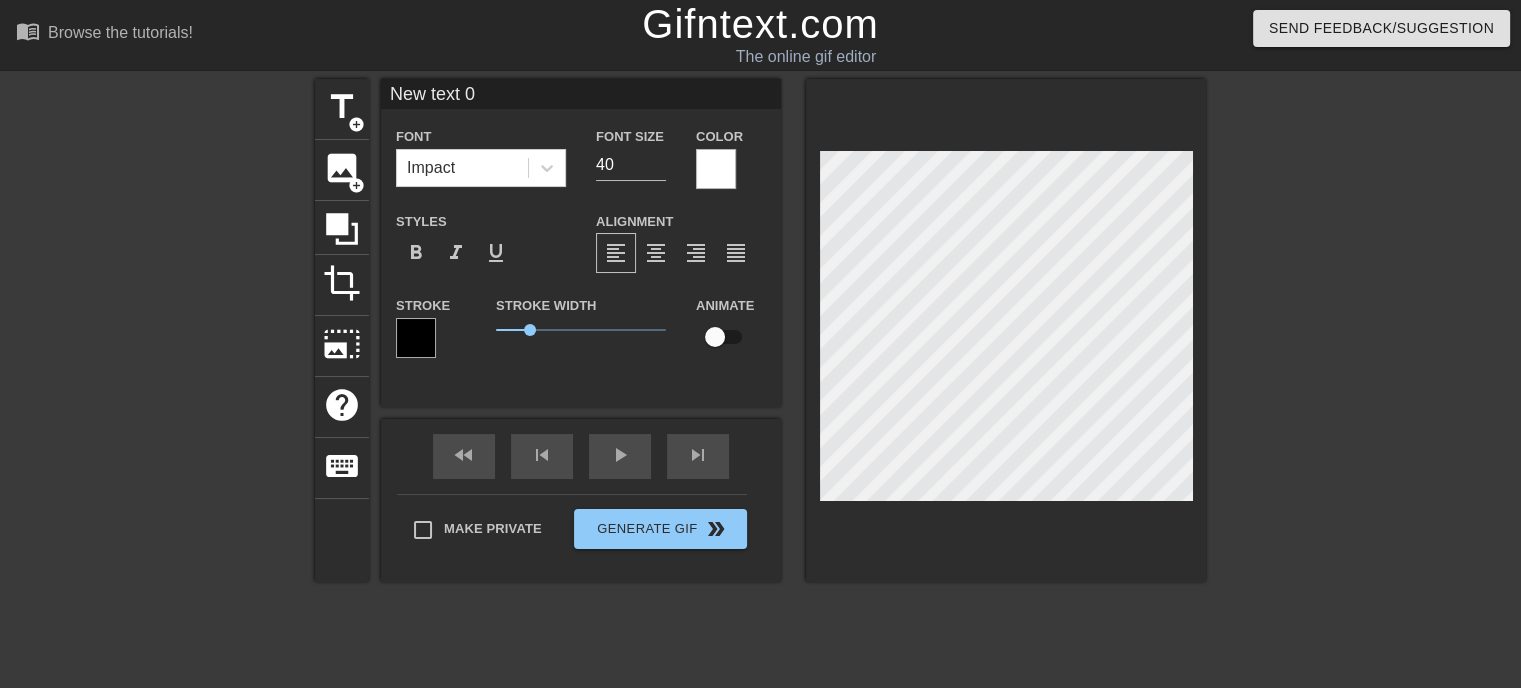 scroll, scrollTop: 2, scrollLeft: 3, axis: both 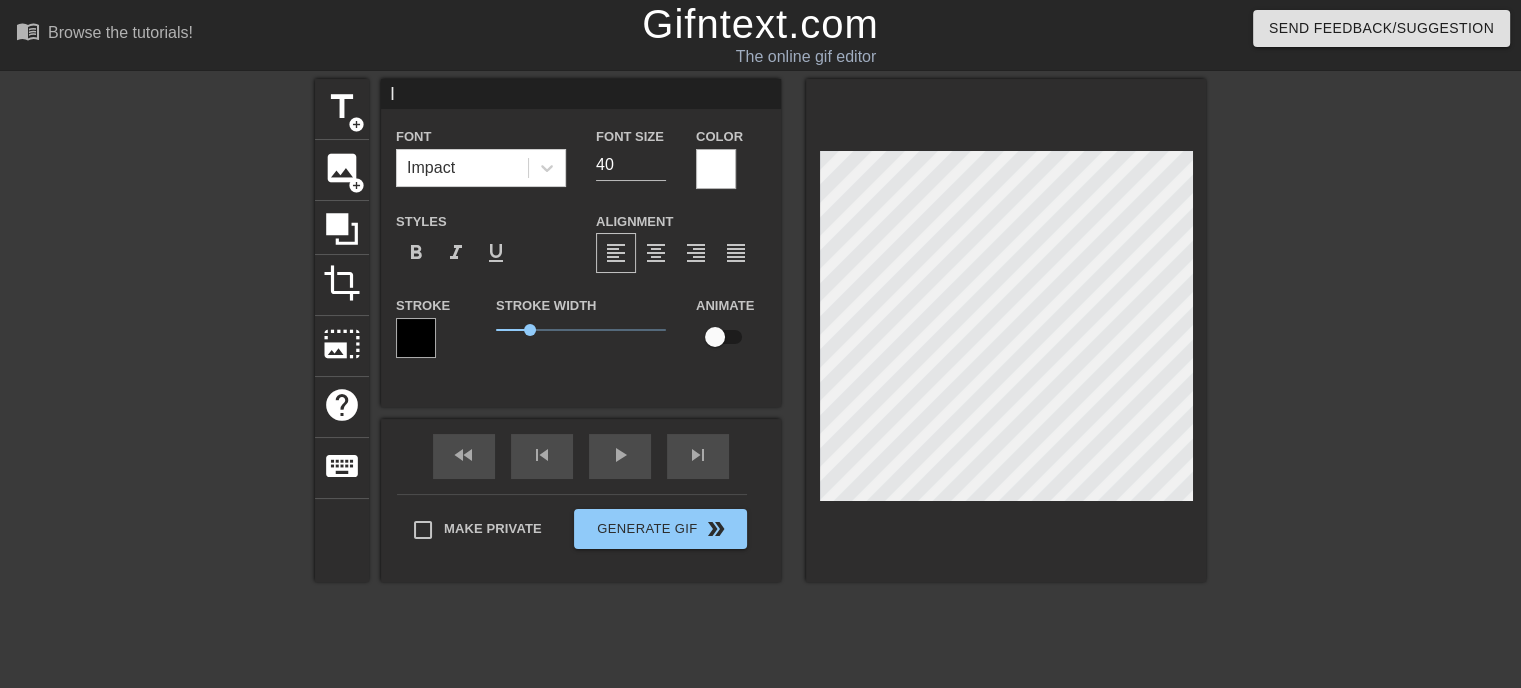 type on "IV" 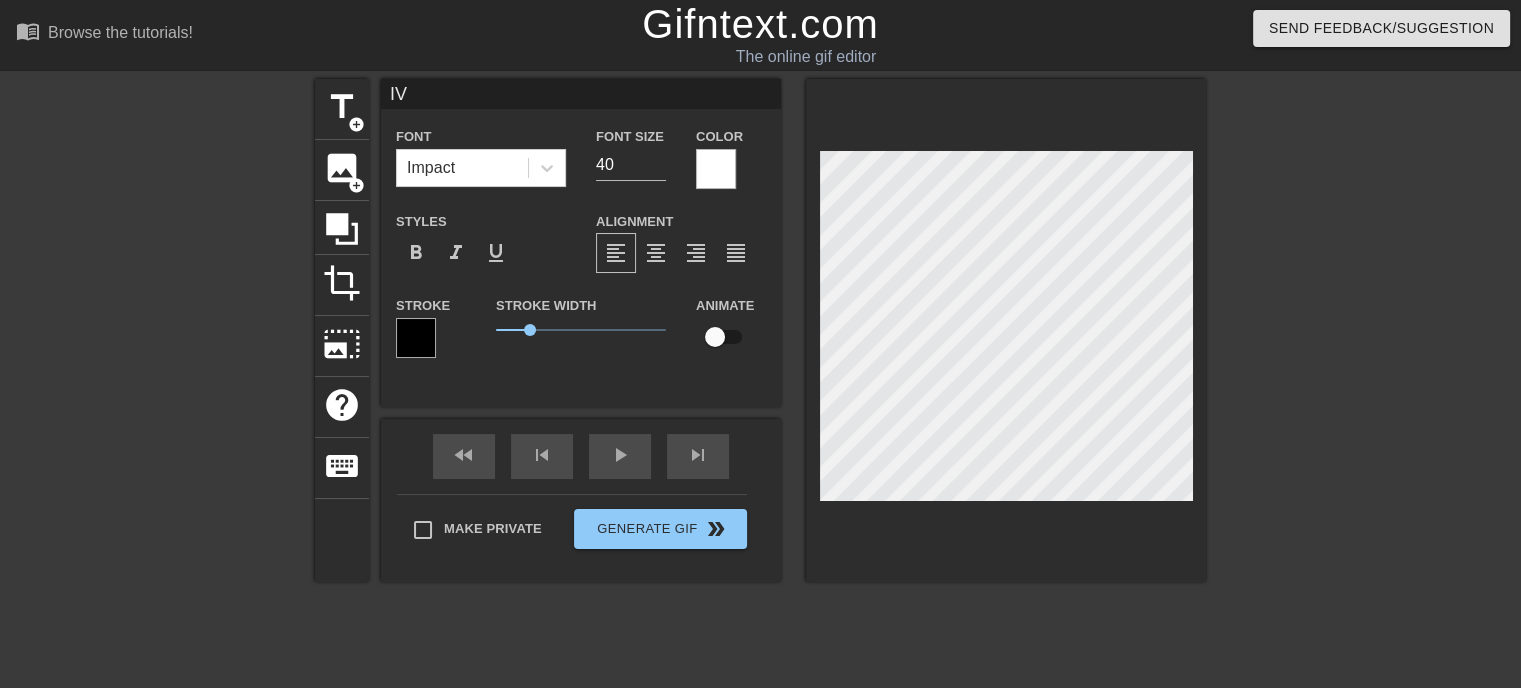 type on "IVA" 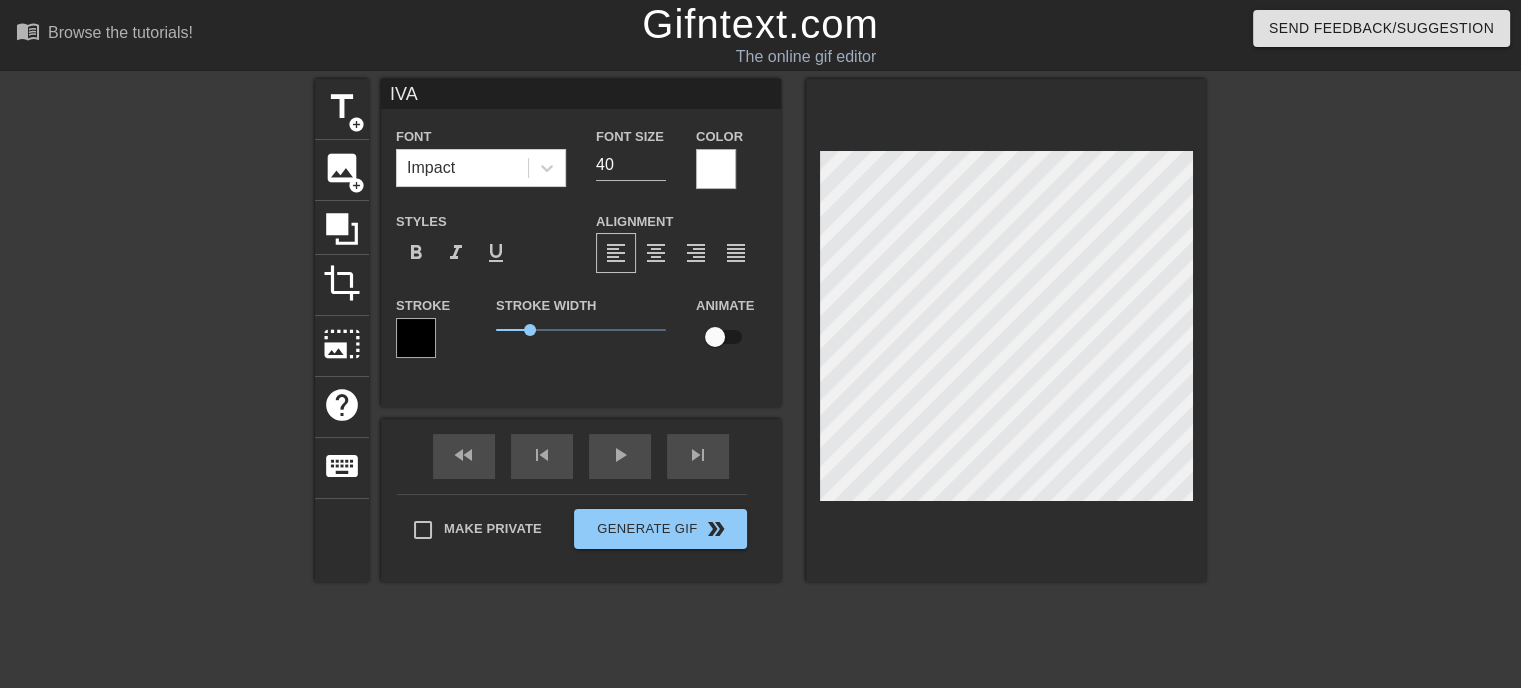 type on "IVAN" 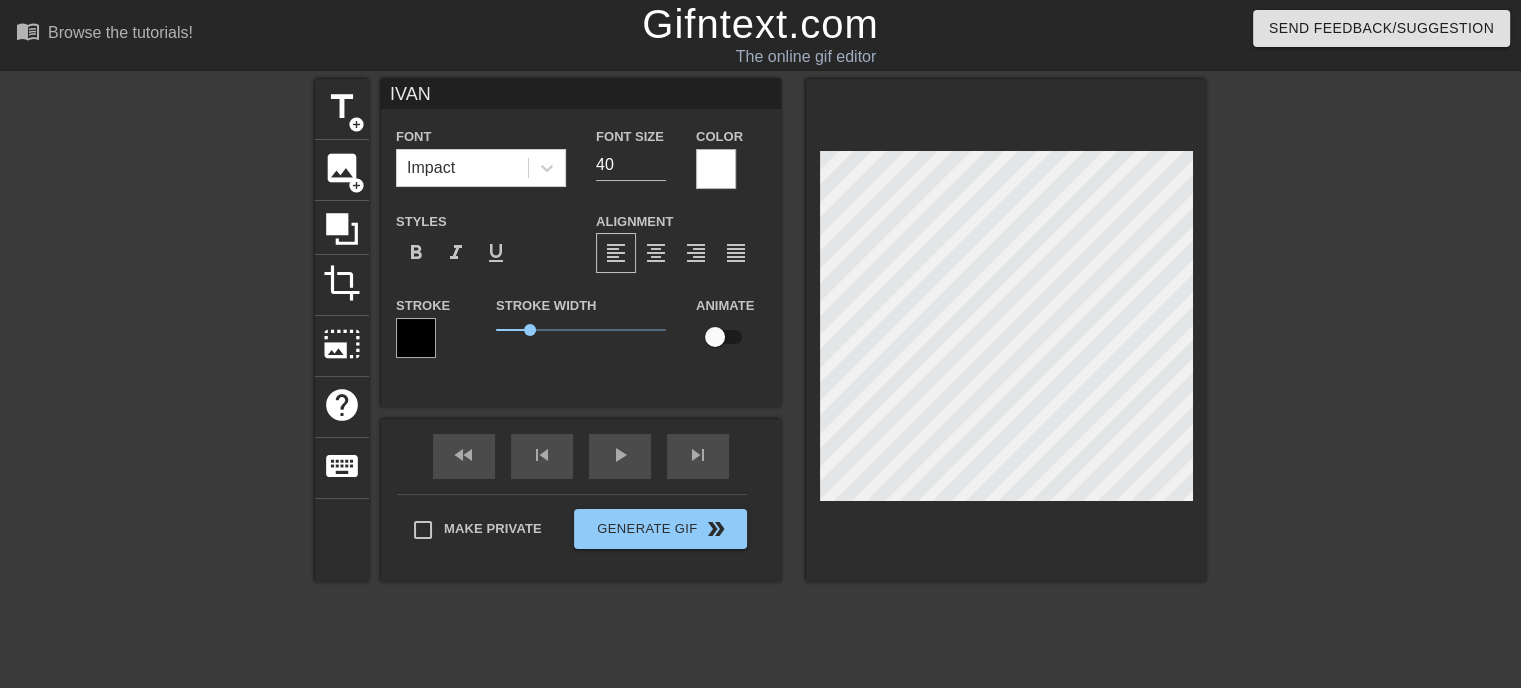 type on "IVANE" 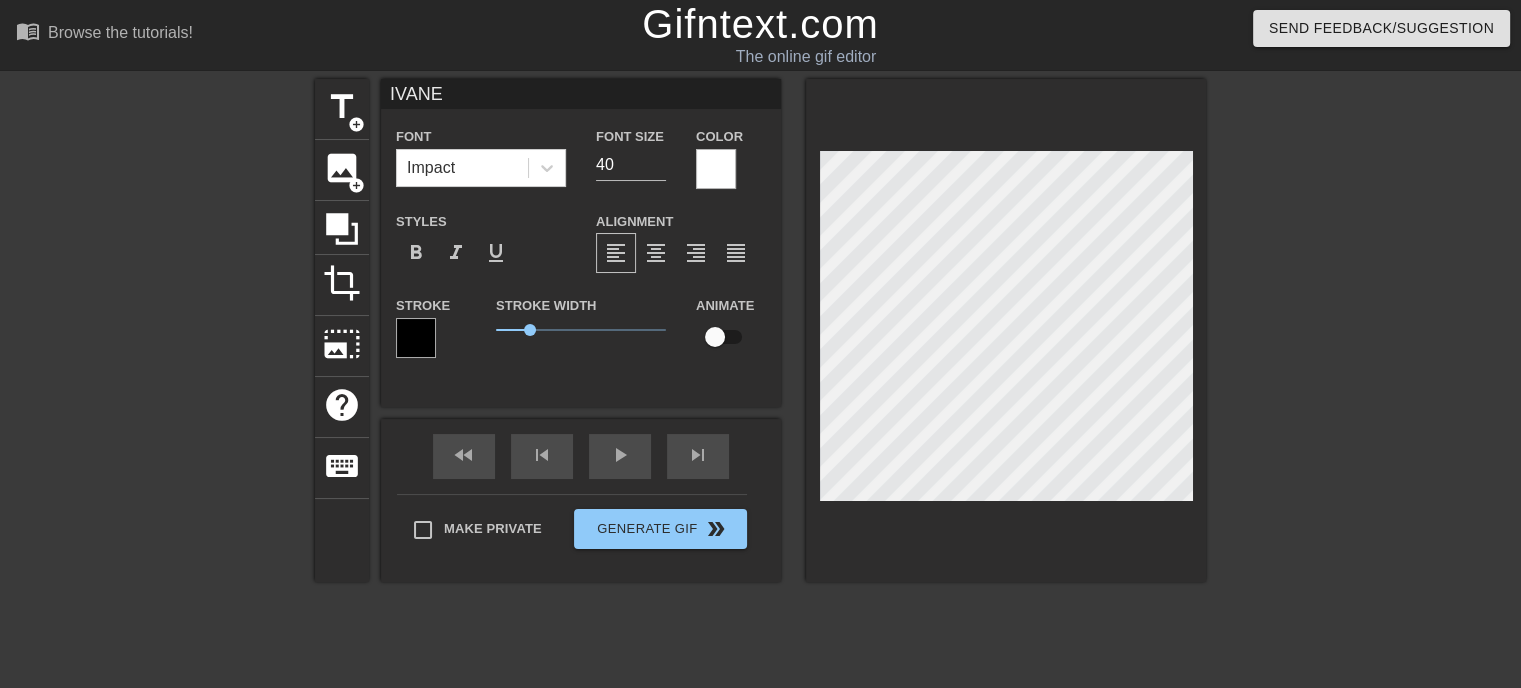 scroll, scrollTop: 2, scrollLeft: 3, axis: both 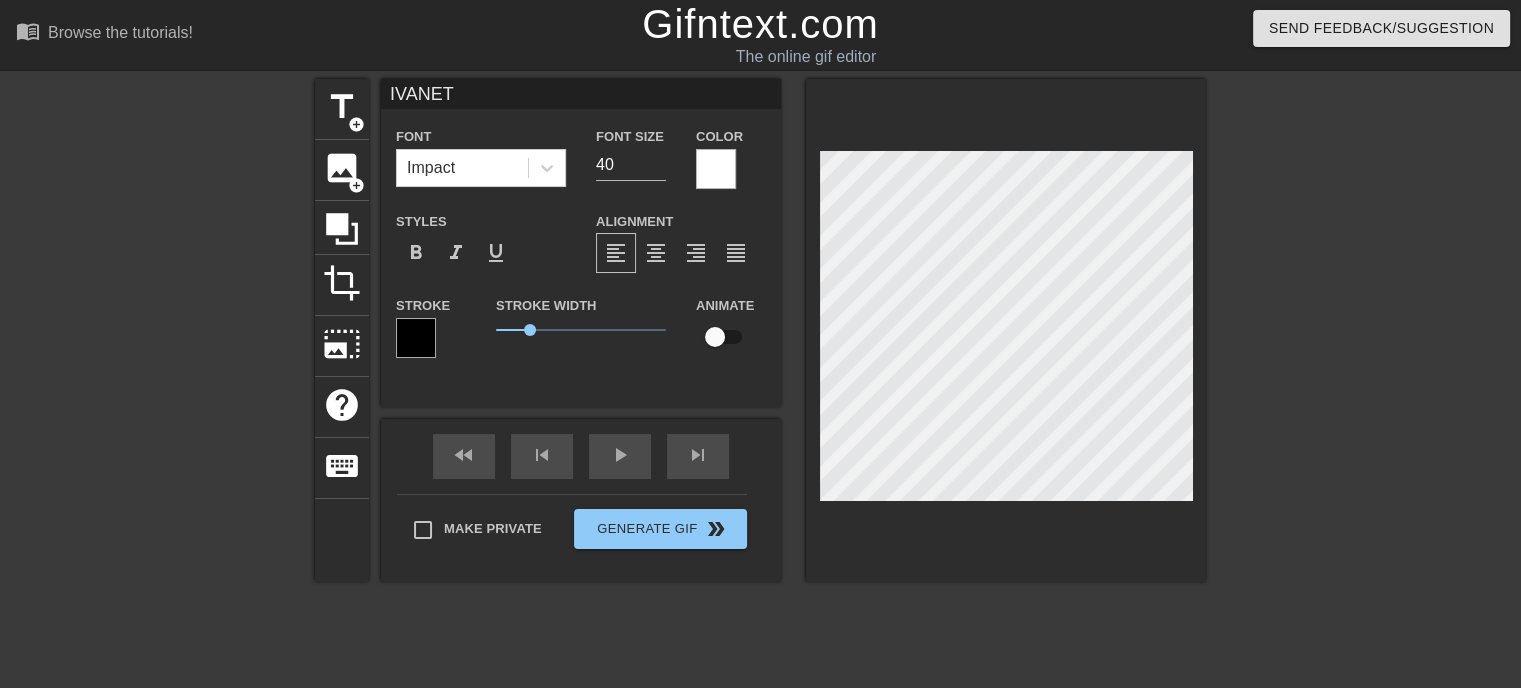 type on "IVANE" 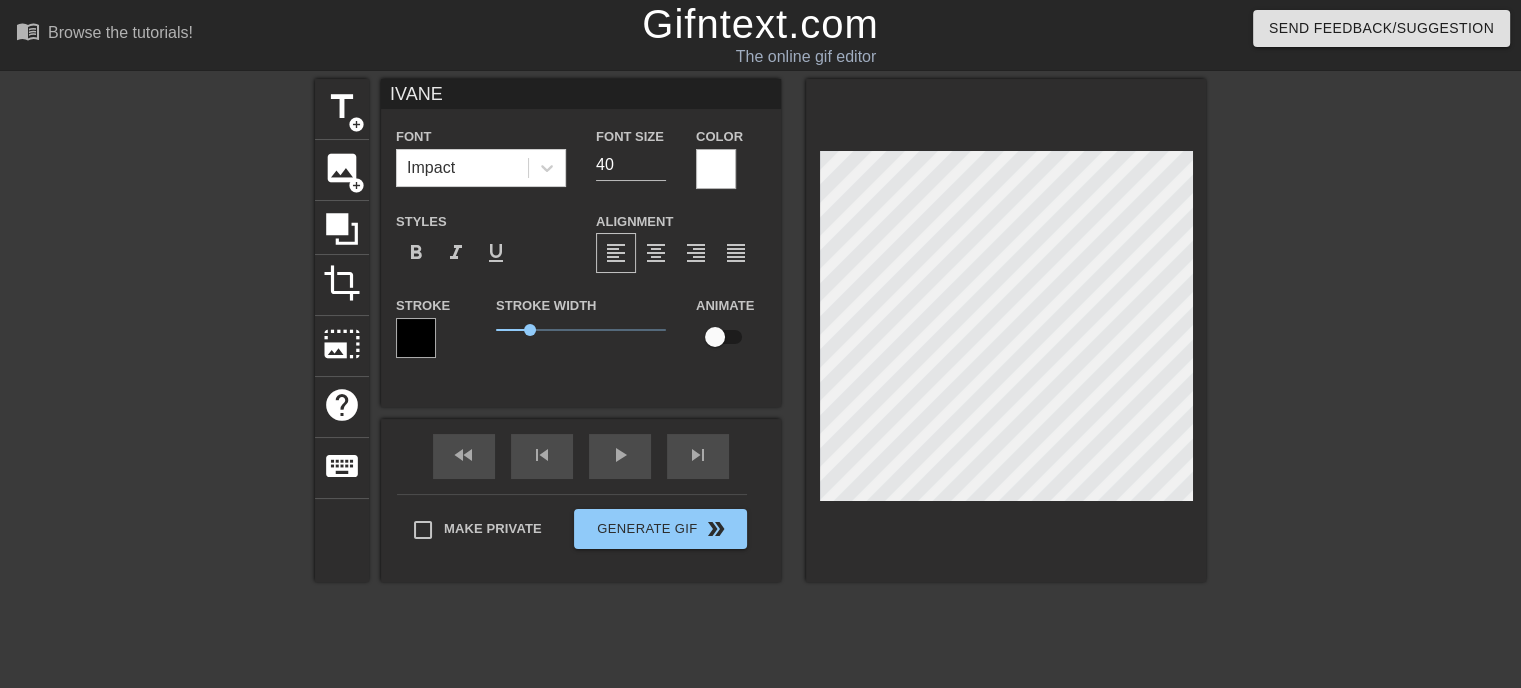 type on "IVAN" 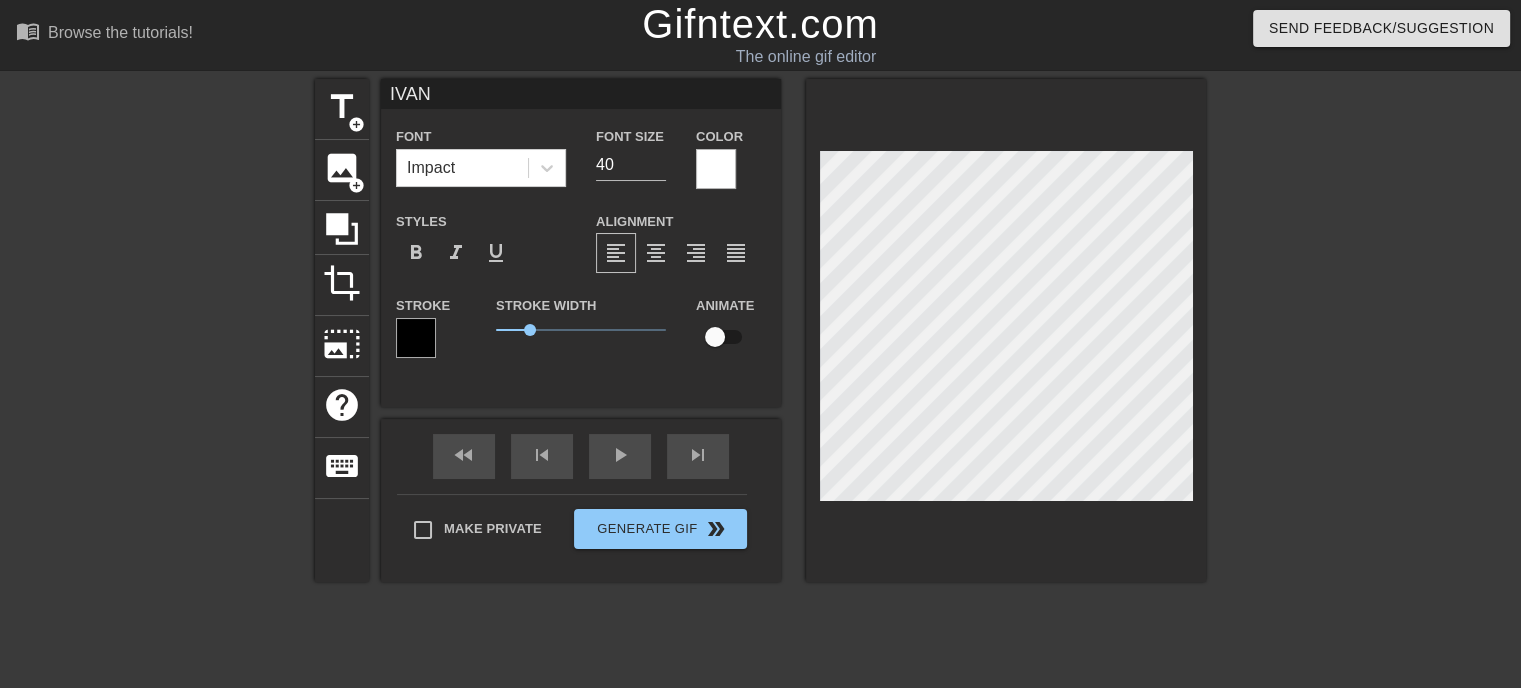 type on "IVANC" 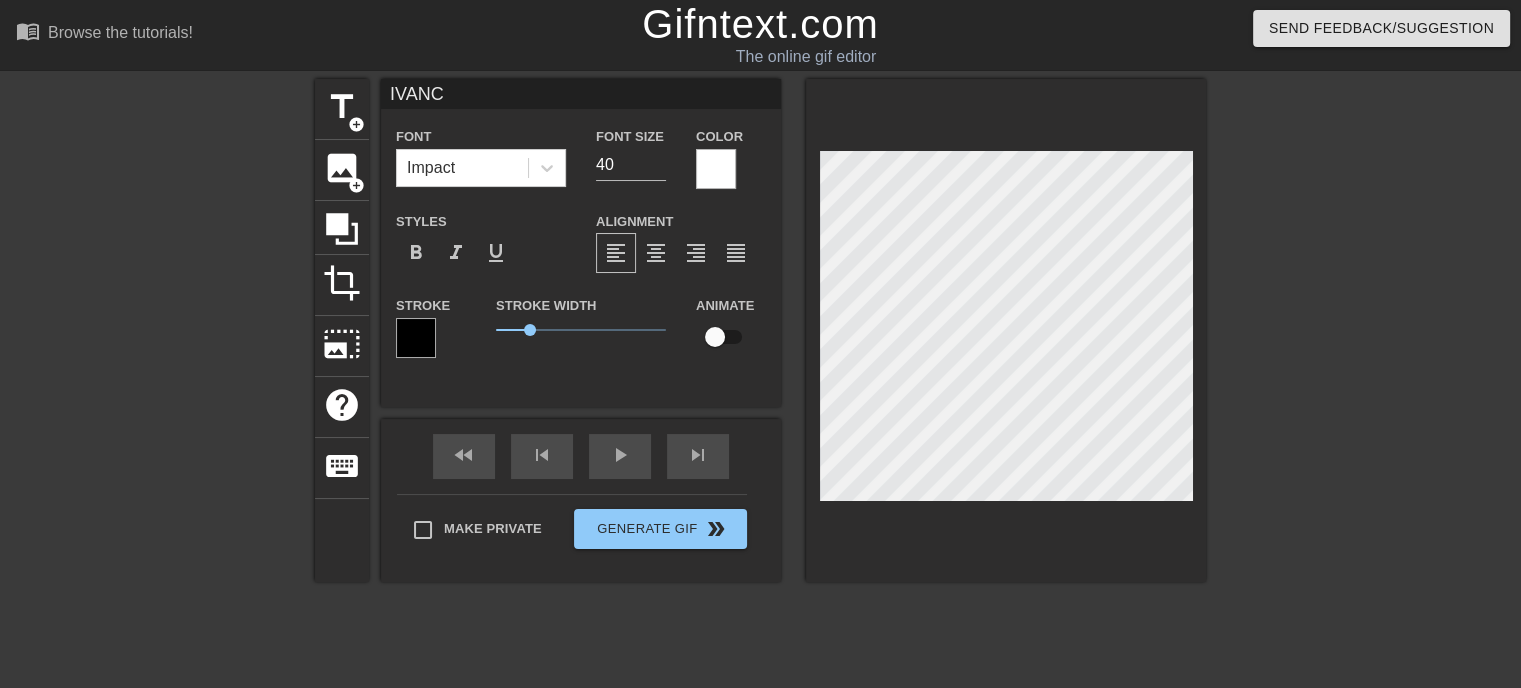 type on "IVAN" 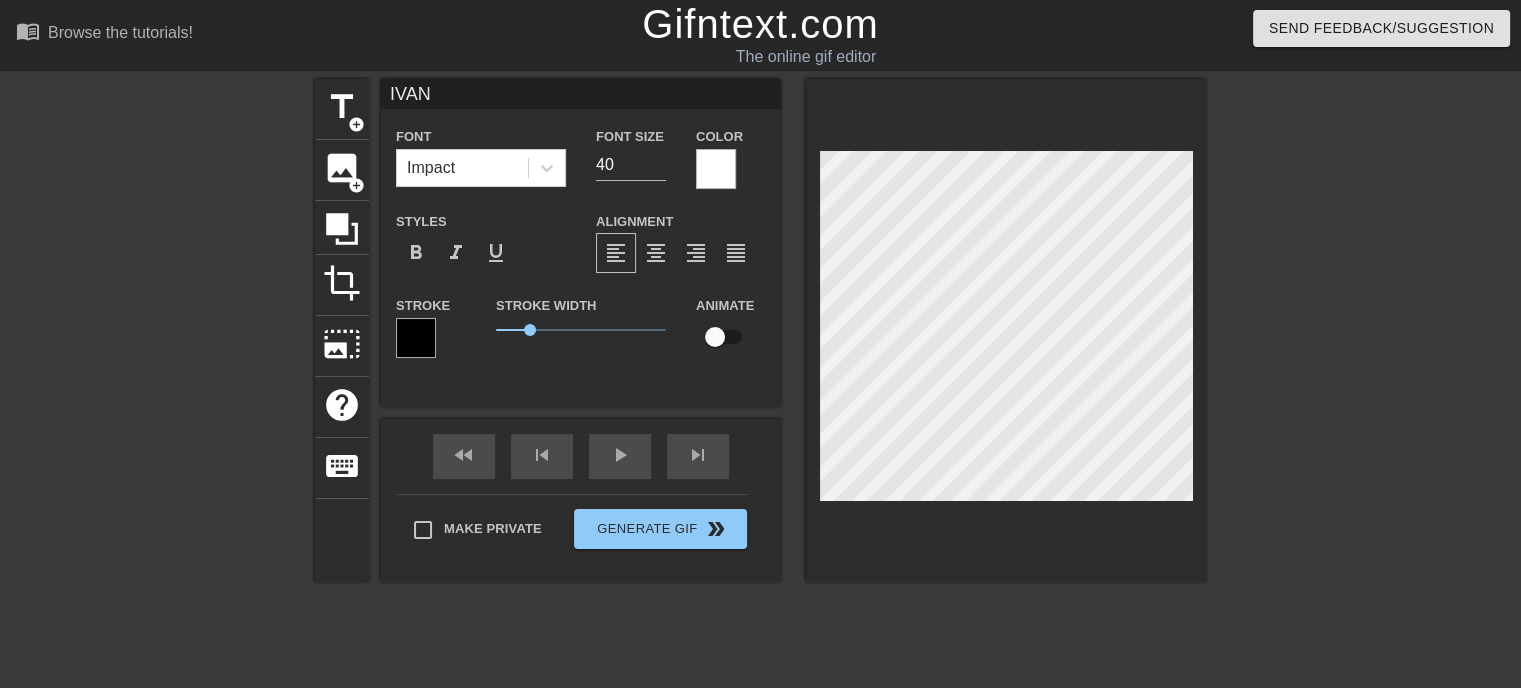 type on "IVA" 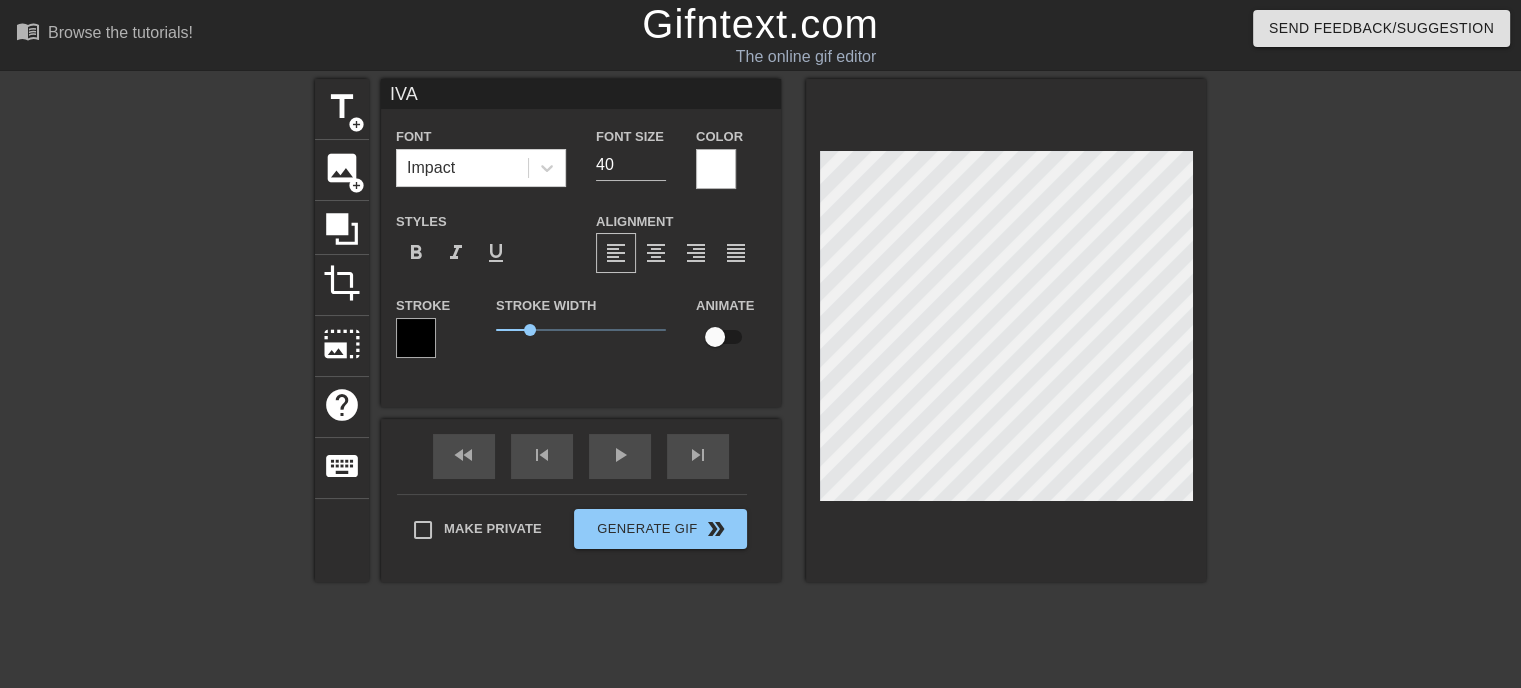 type on "IVAC" 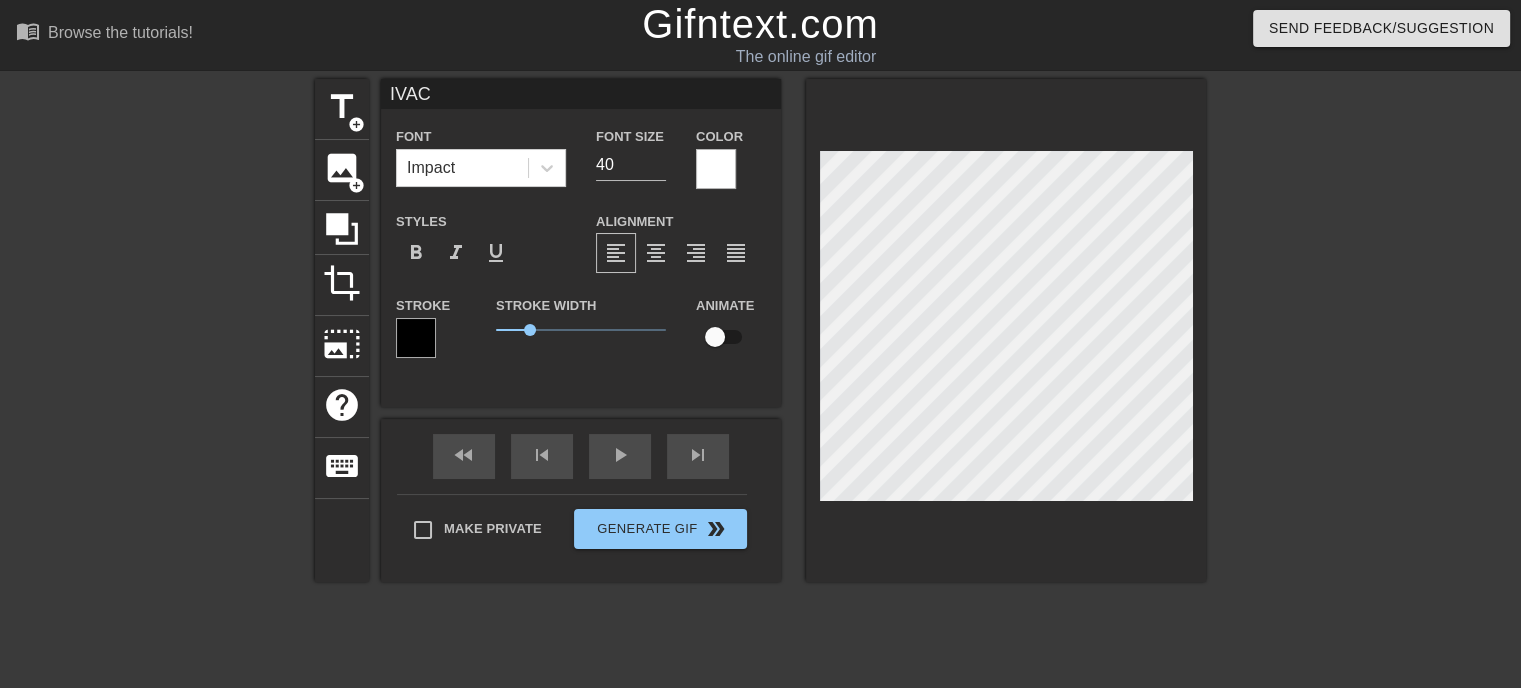 type on "IVACE" 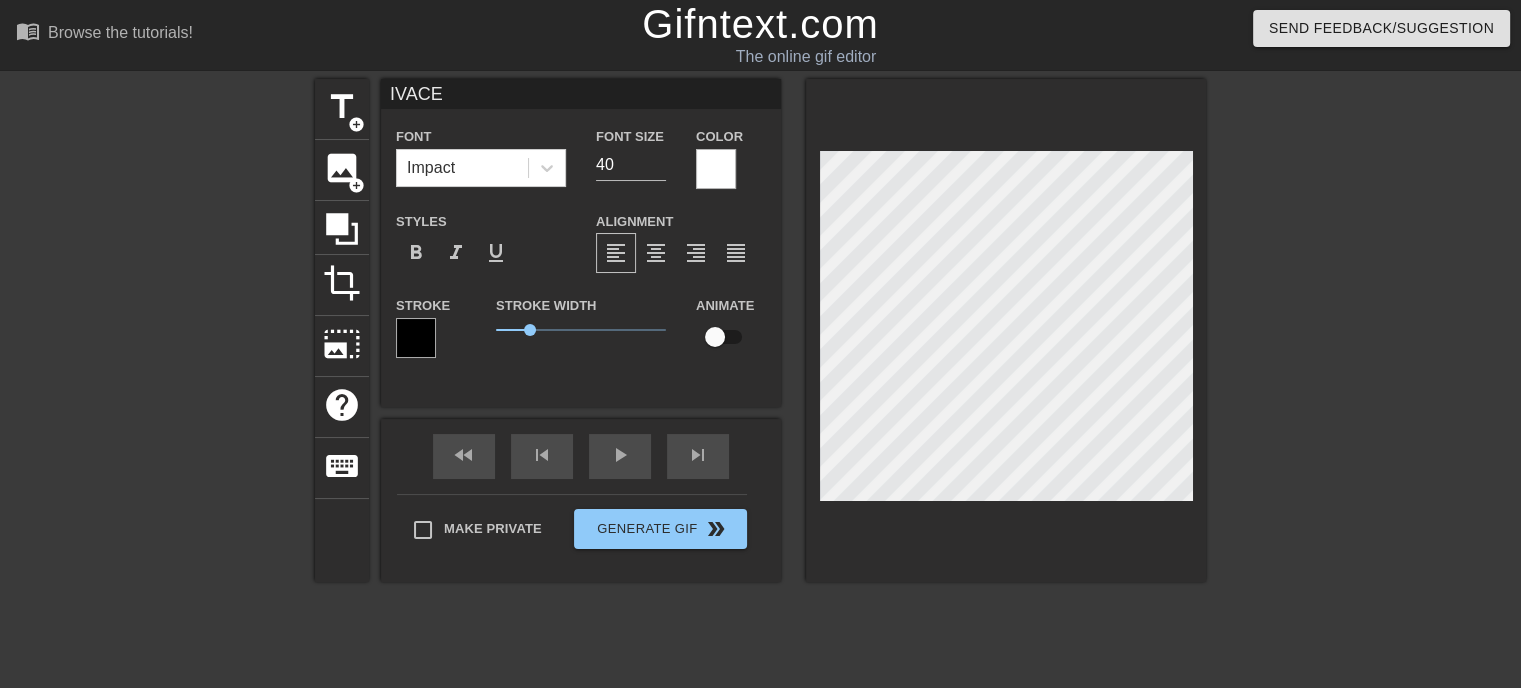type on "IVACEN" 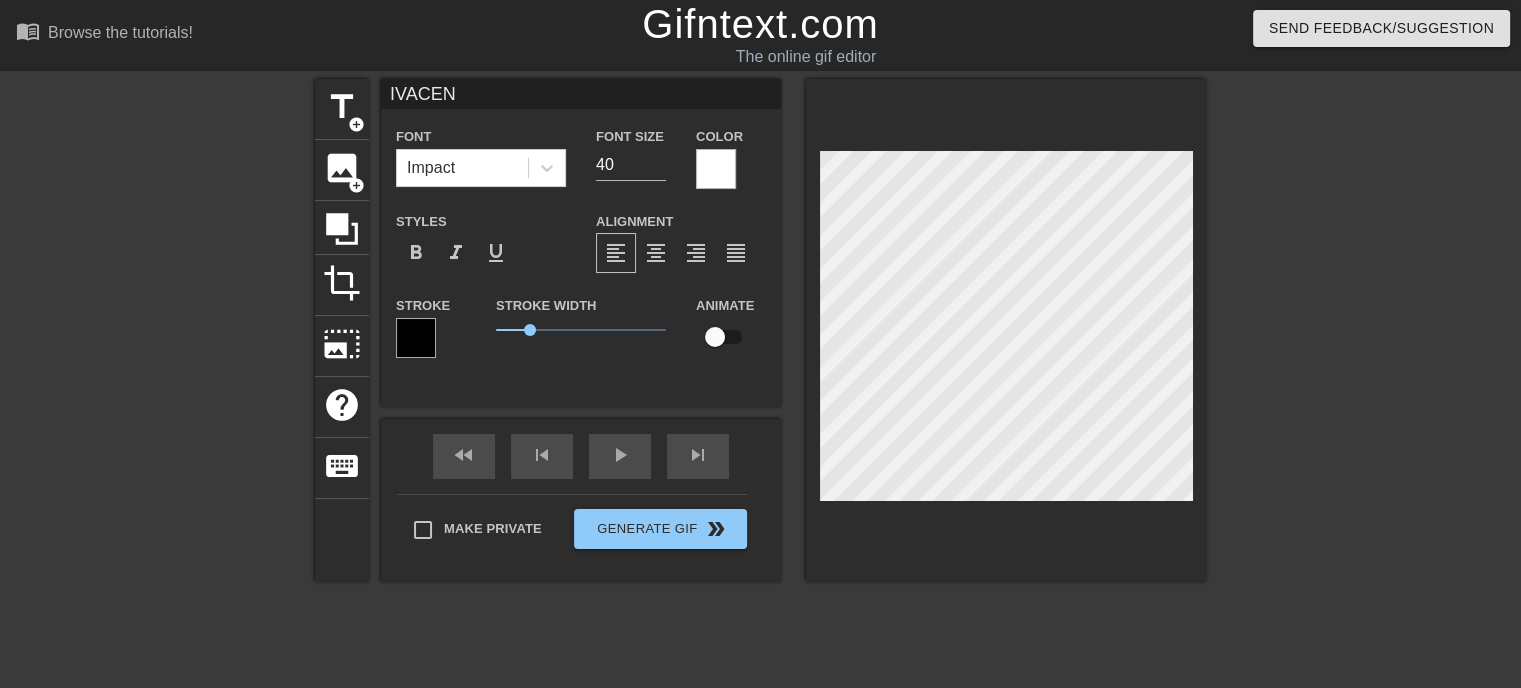 type on "IVACENT" 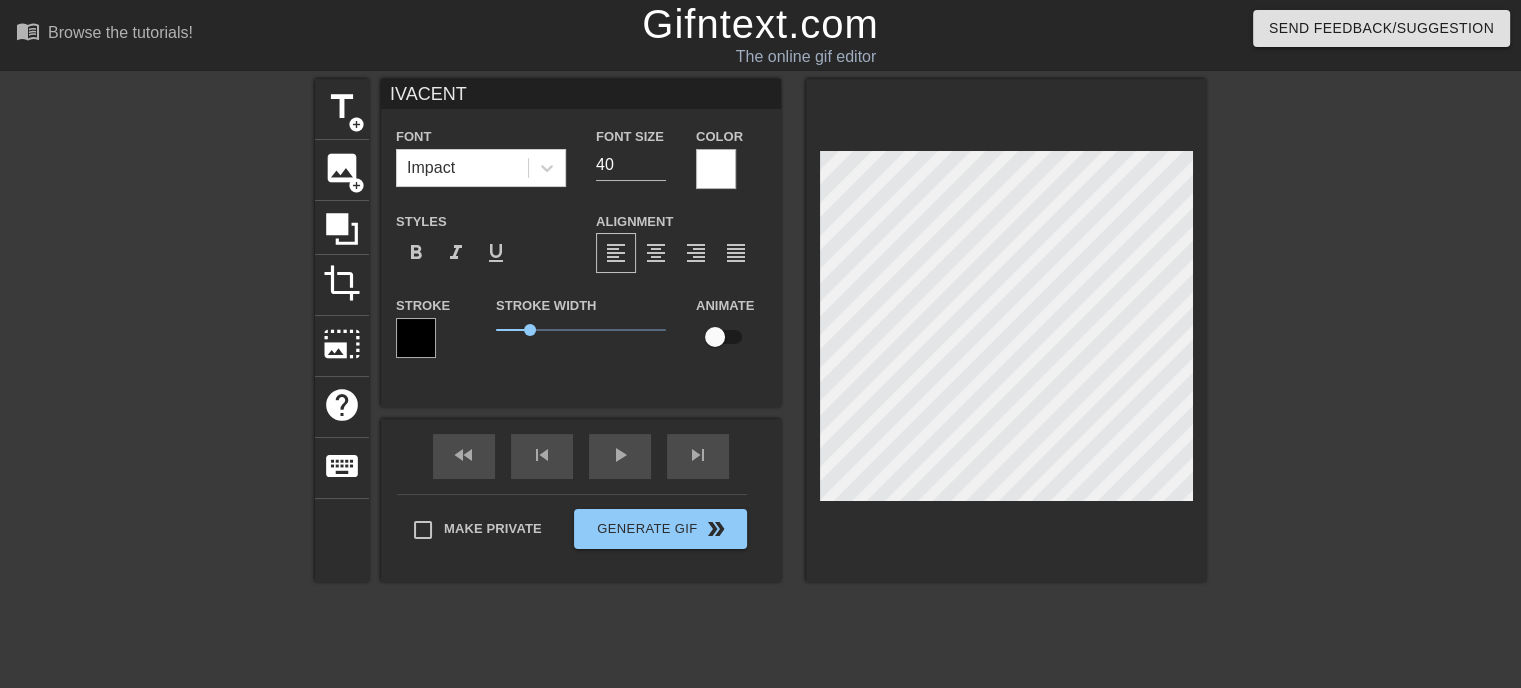 type on "IVACENTE" 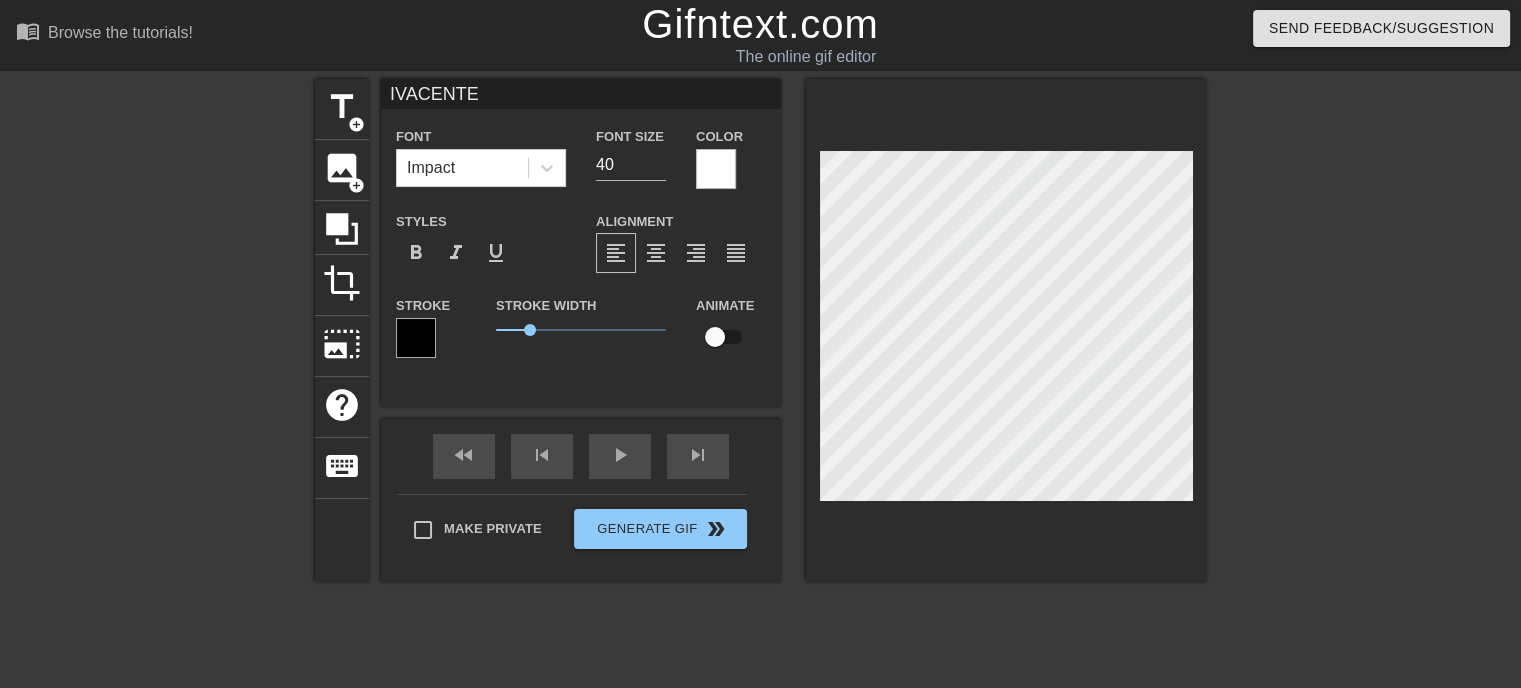 scroll, scrollTop: 2, scrollLeft: 4, axis: both 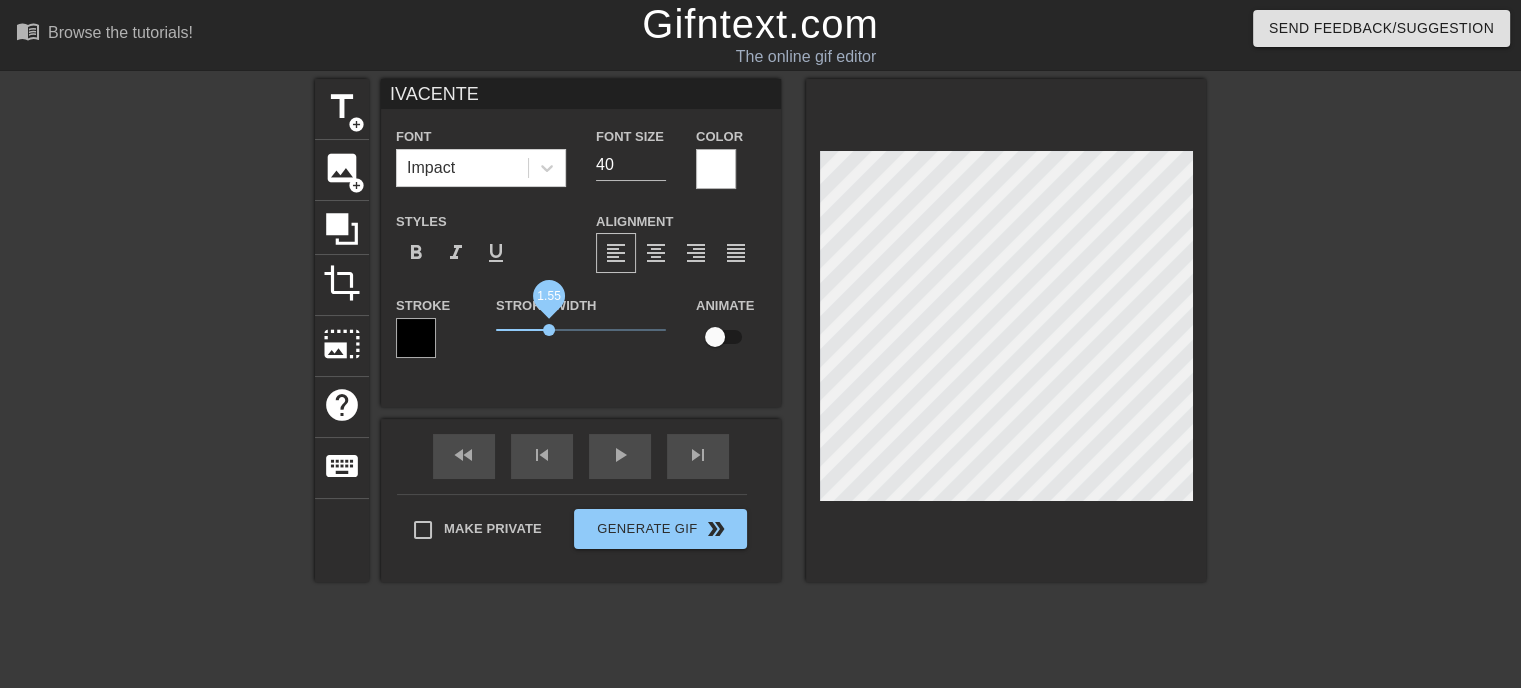 click on "1.55" at bounding box center (581, 330) 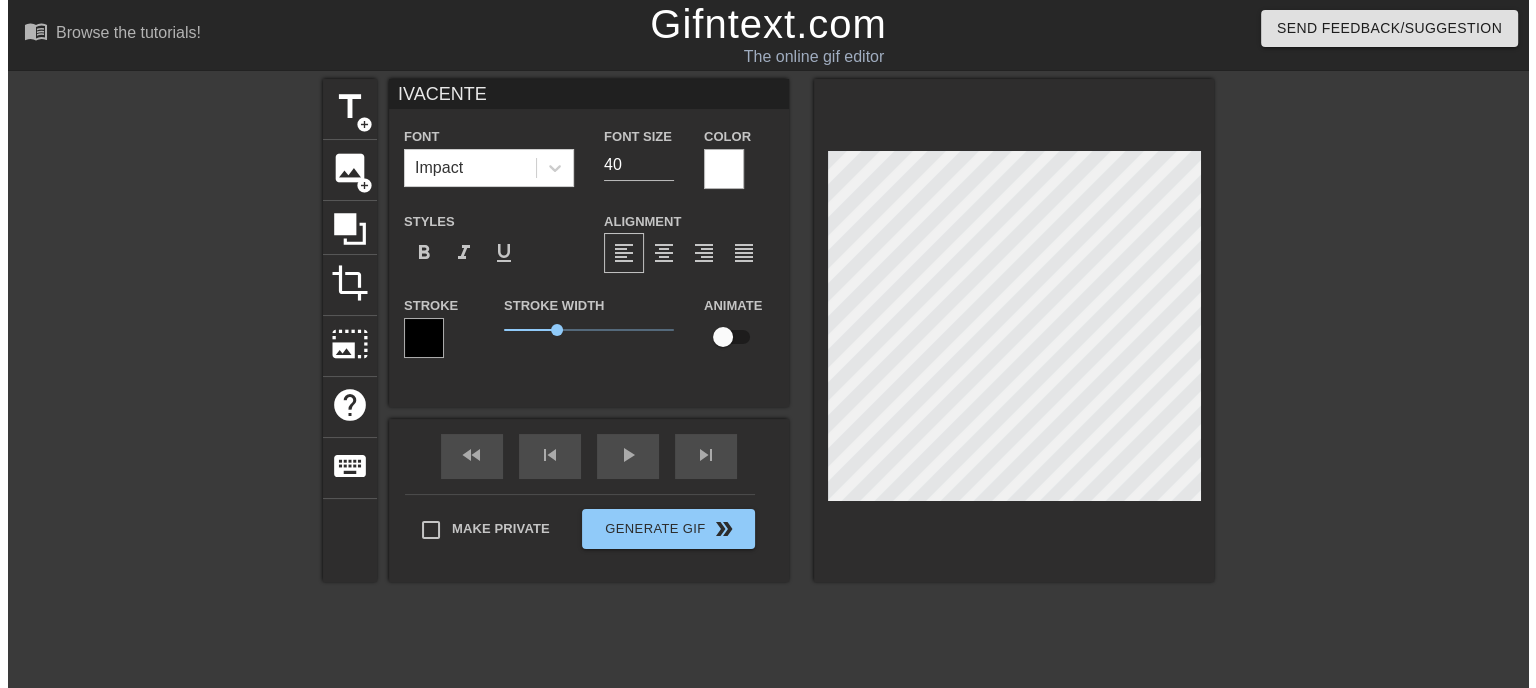 scroll, scrollTop: 2, scrollLeft: 2, axis: both 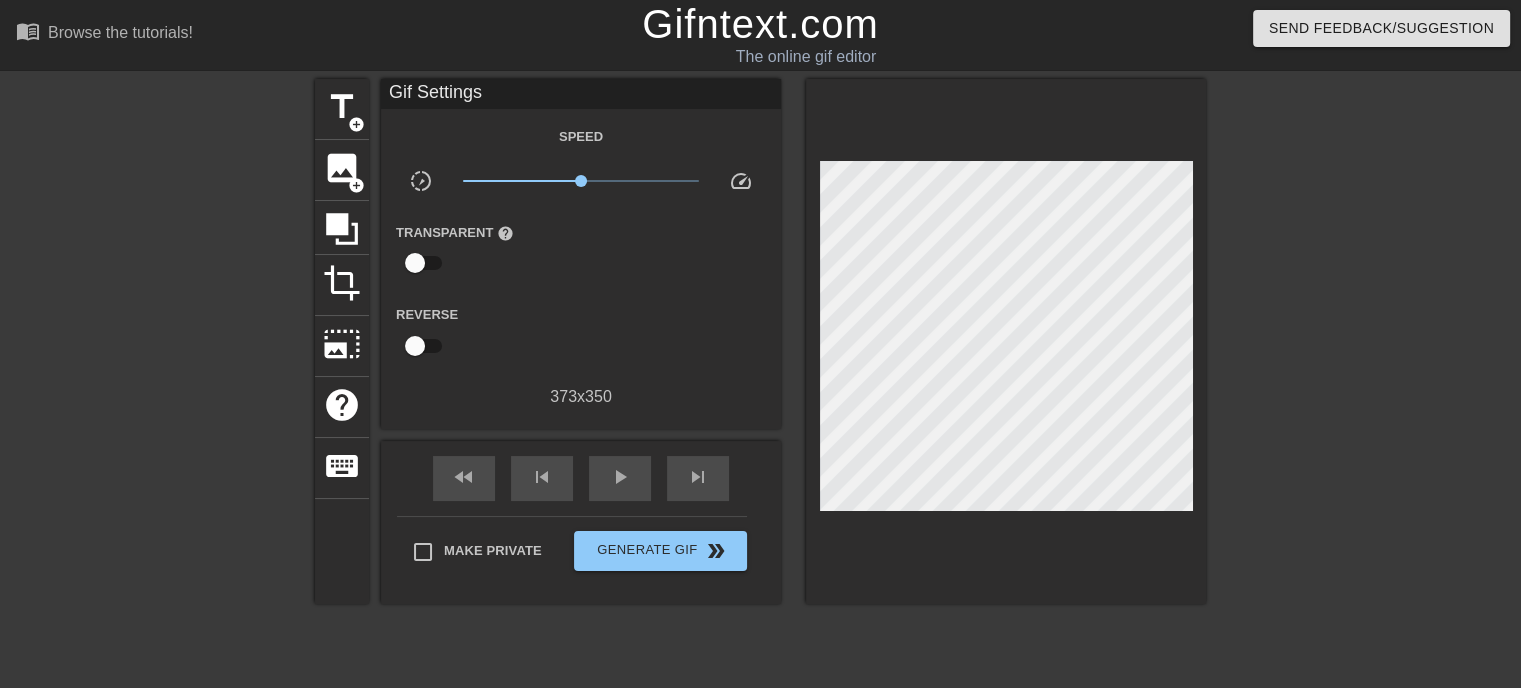 click at bounding box center (1380, 379) 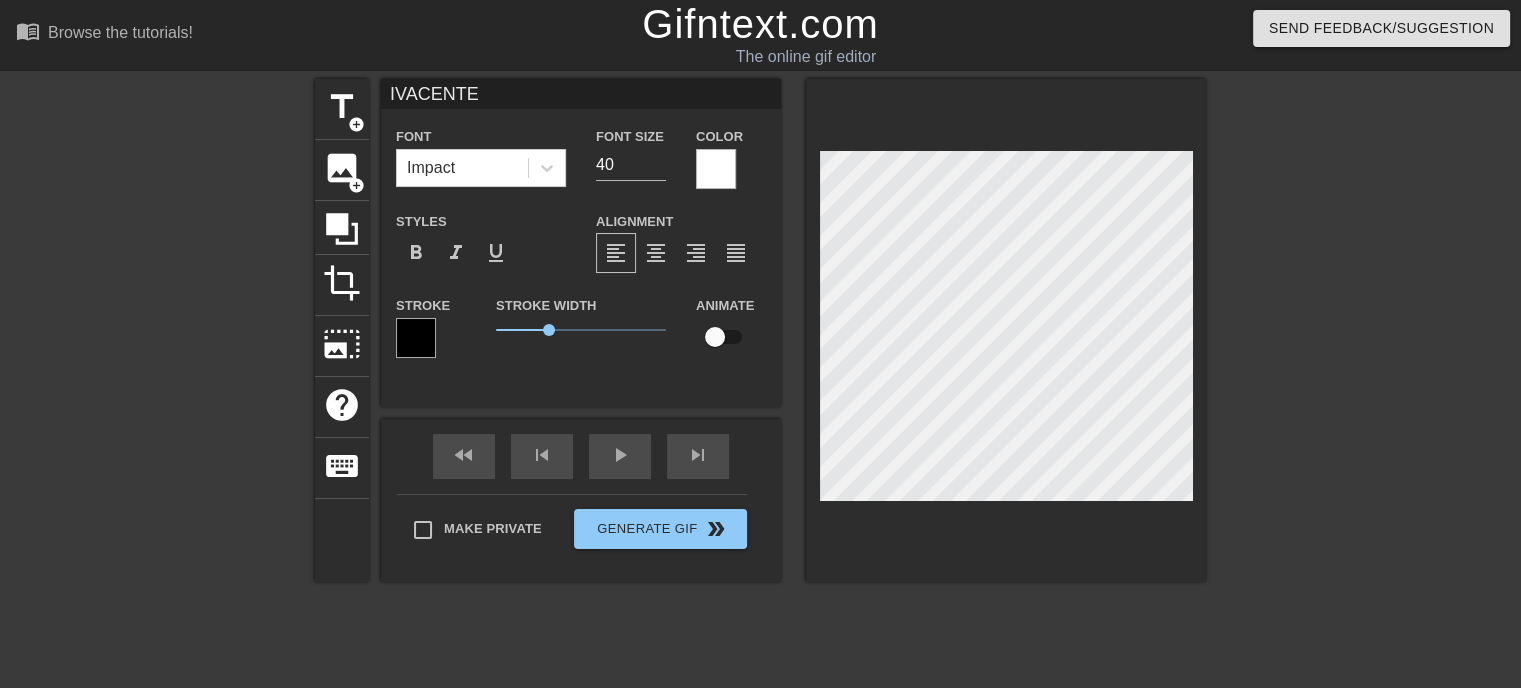 click at bounding box center [1006, 330] 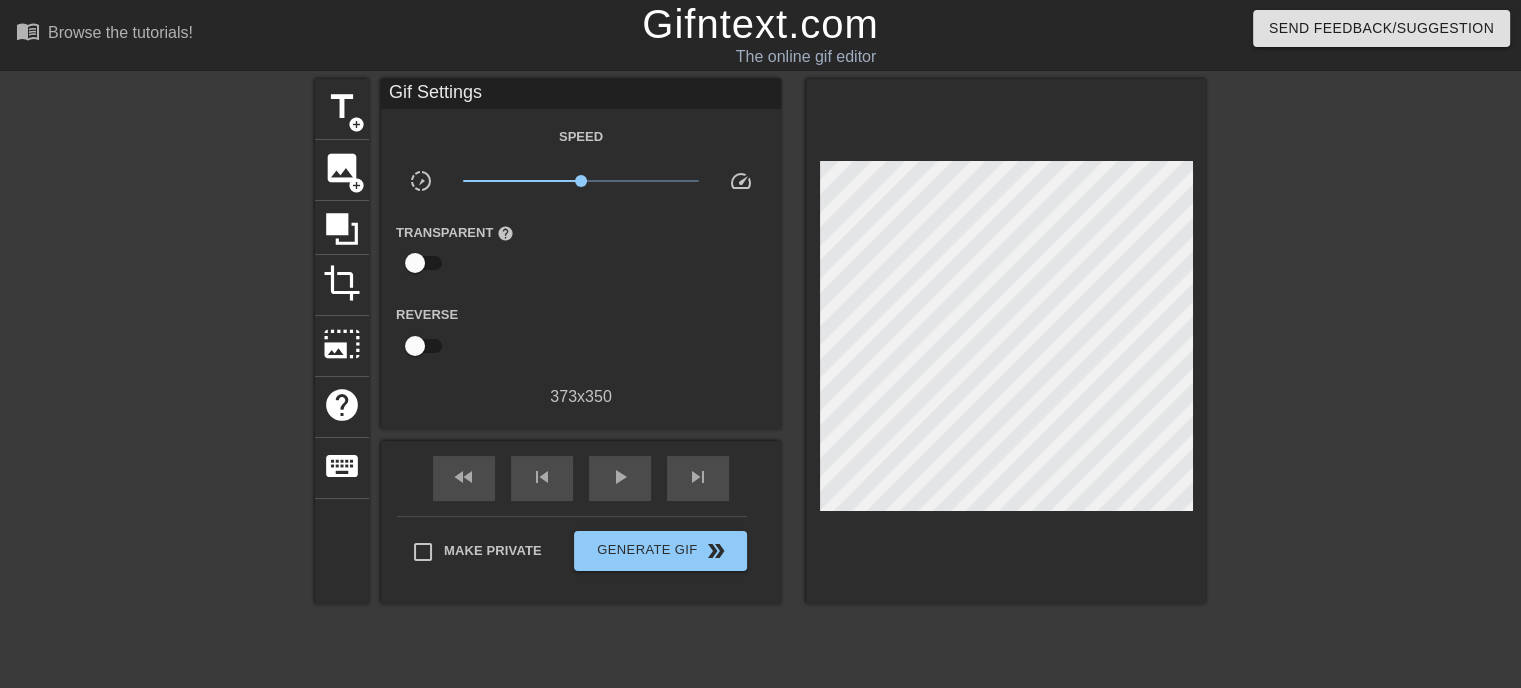click at bounding box center (1380, 379) 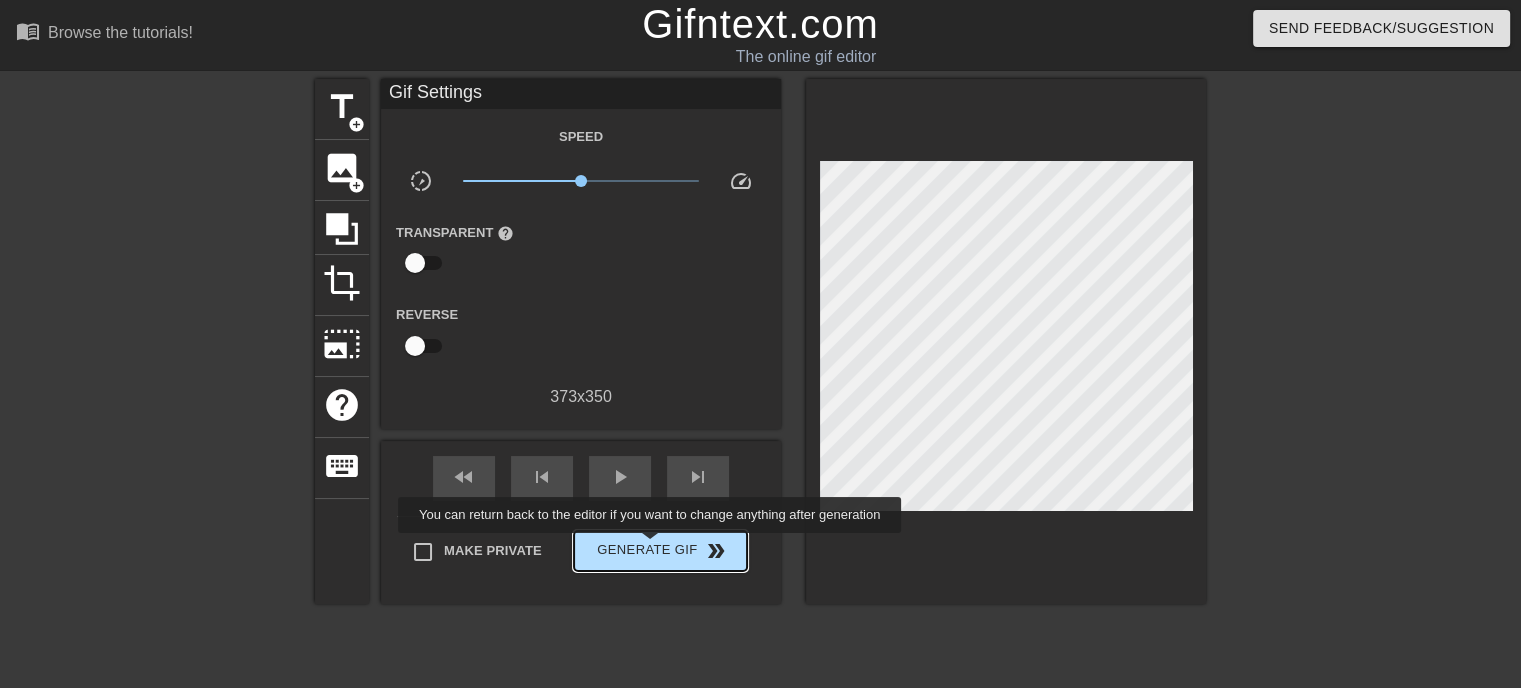 click on "Generate Gif double_arrow" at bounding box center [660, 551] 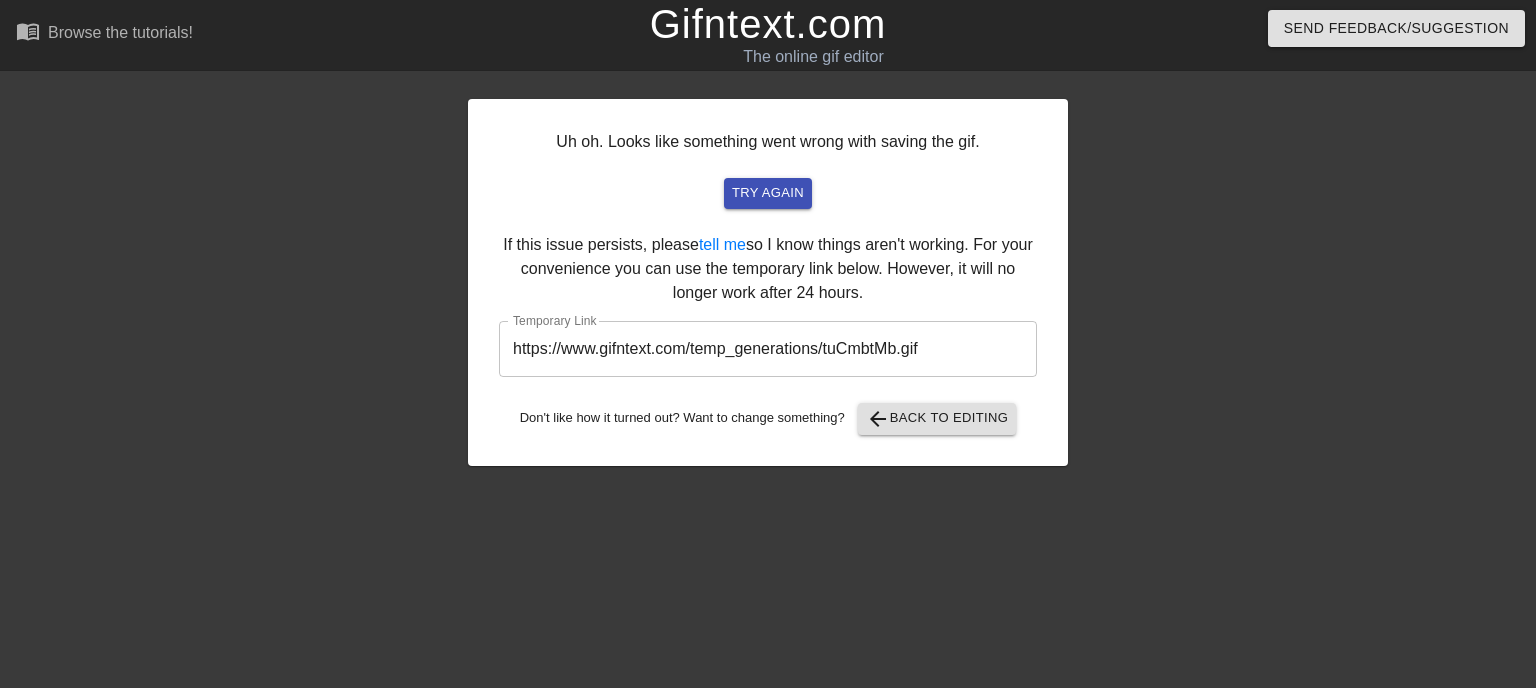 click on "https://www.gifntext.com/temp_generations/tuCmbtMb.gif" at bounding box center [768, 349] 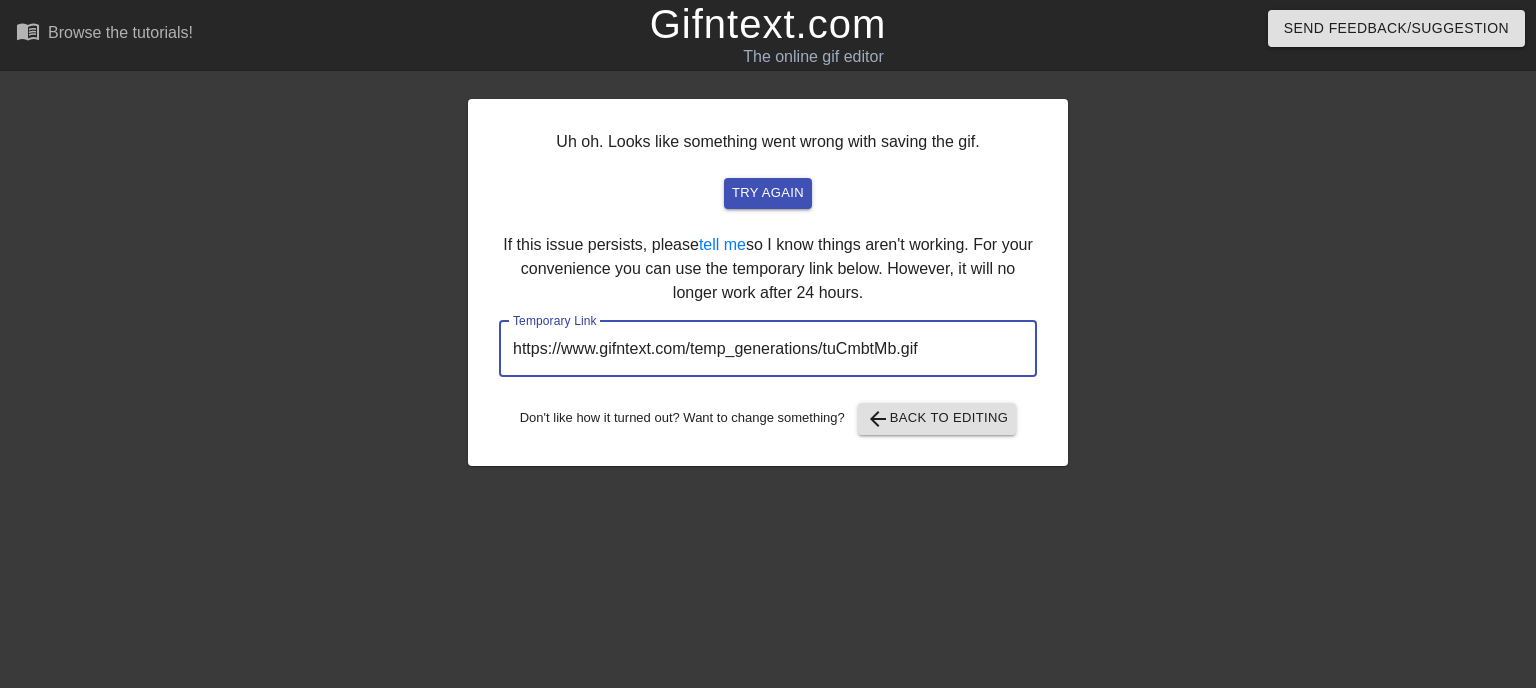 click on "https://www.gifntext.com/temp_generations/tuCmbtMb.gif" at bounding box center [768, 349] 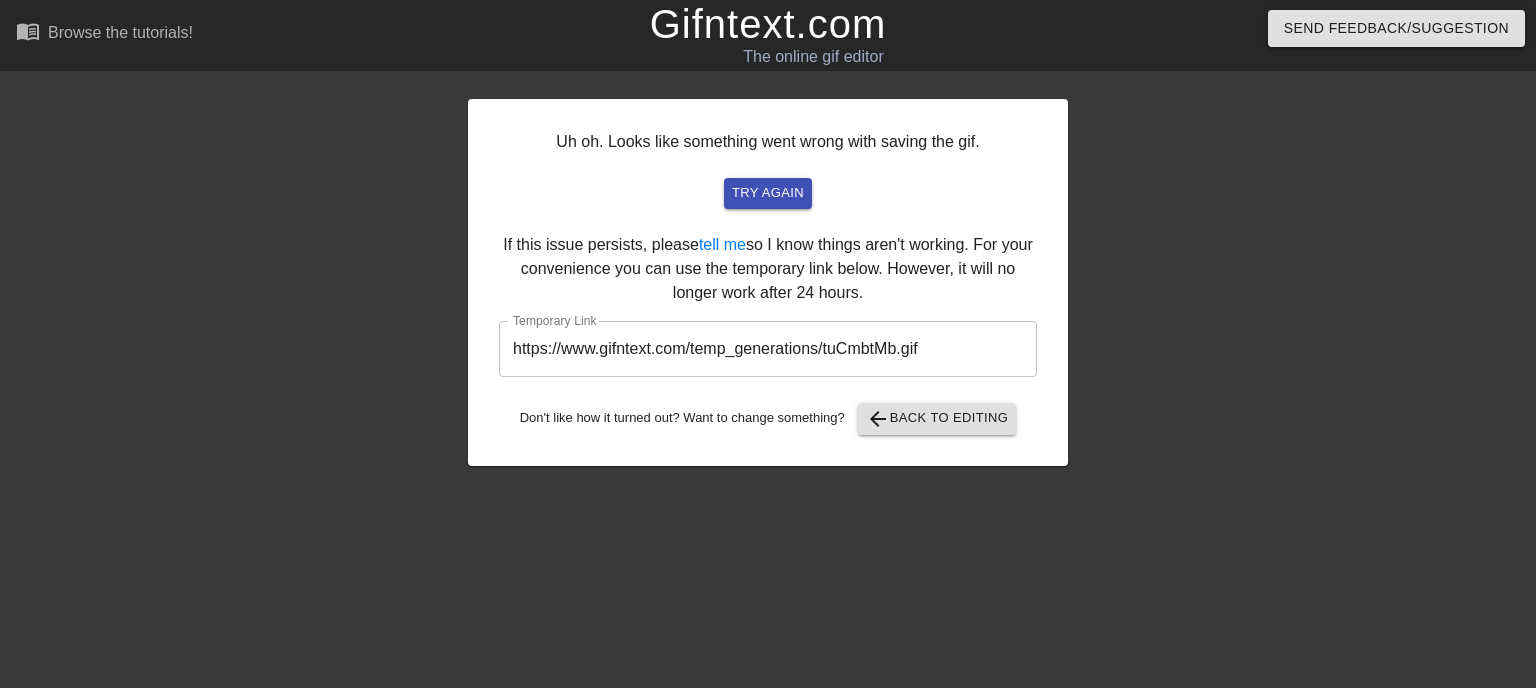click on "Uh oh. Looks like something went wrong with saving the gif. try again If this issue persists, please tell me so I know things aren't working. For your convenience you can use the temporary link below. However, it will no longer work after 24 hours. Temporary Link https://www.gifntext.com/temp_generations/[URL] ​ Don't like how it turned out? Want to change something? arrow_back Back to Editing" at bounding box center [768, 282] 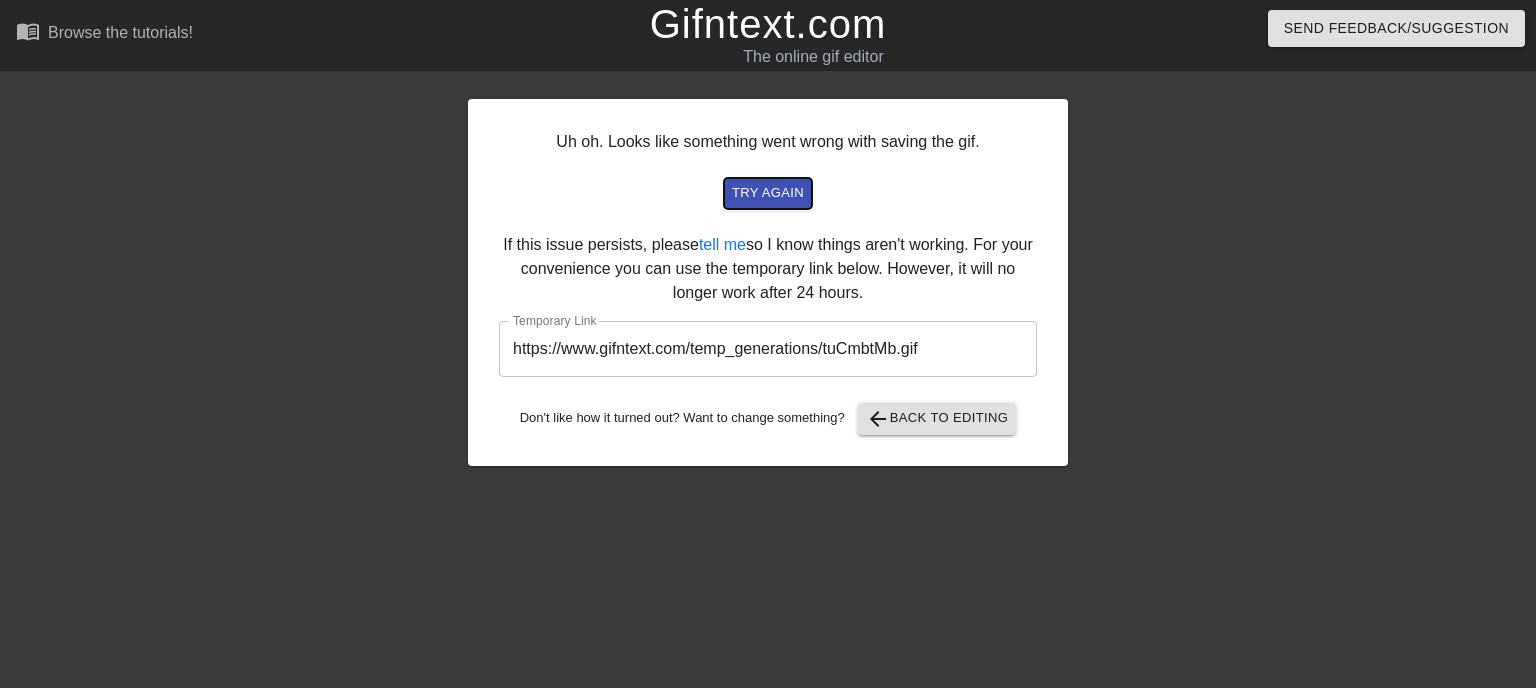 click on "try again" at bounding box center (768, 193) 